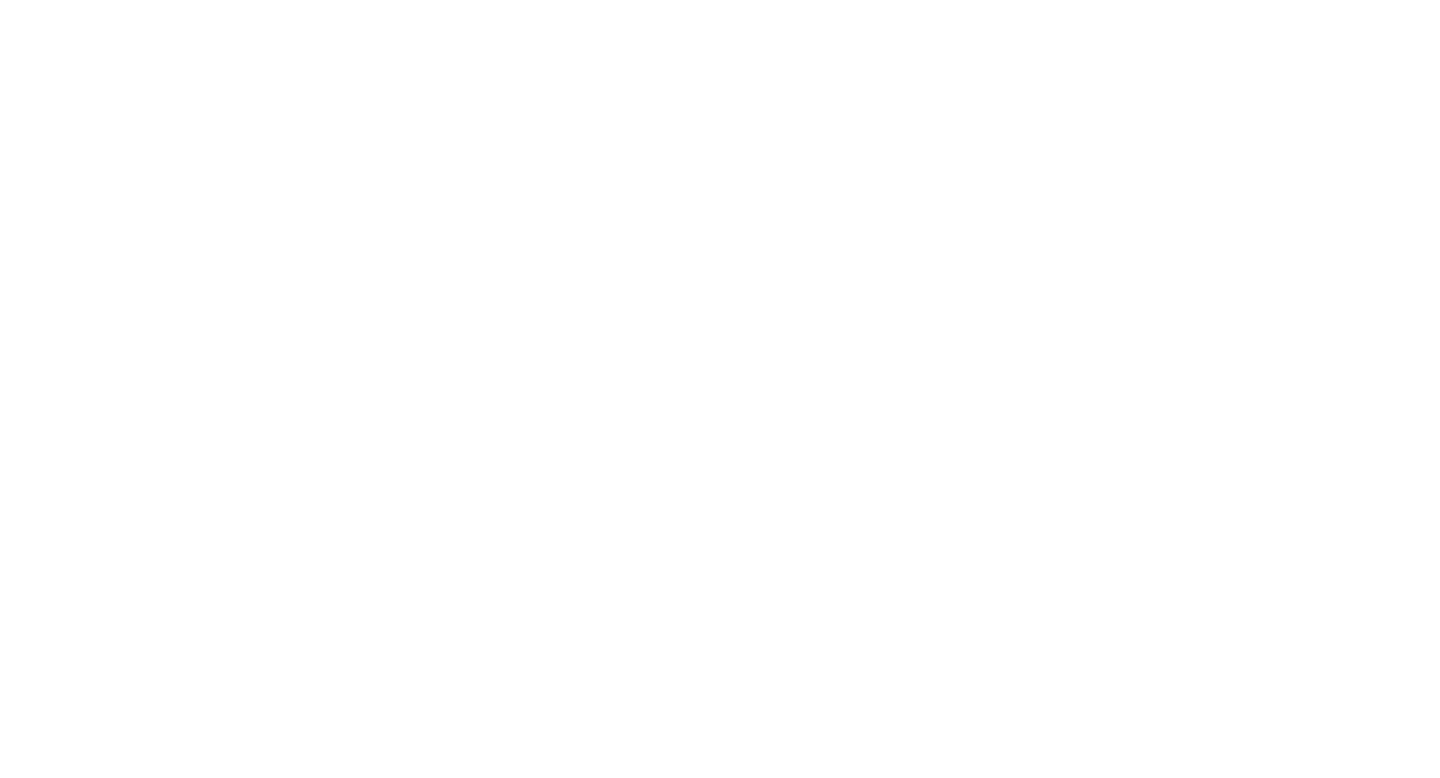 scroll, scrollTop: 0, scrollLeft: 0, axis: both 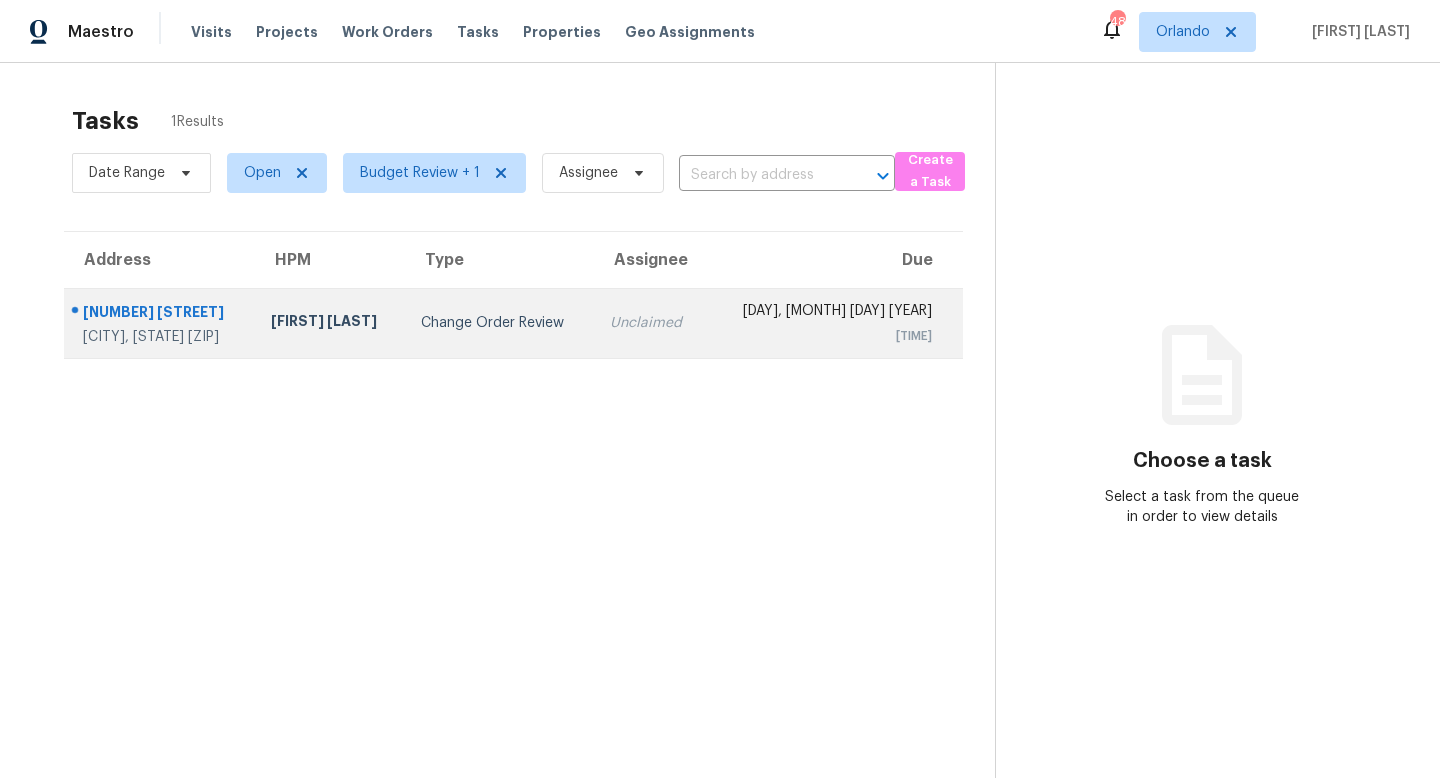 click on "Change Order Review" at bounding box center [500, 323] 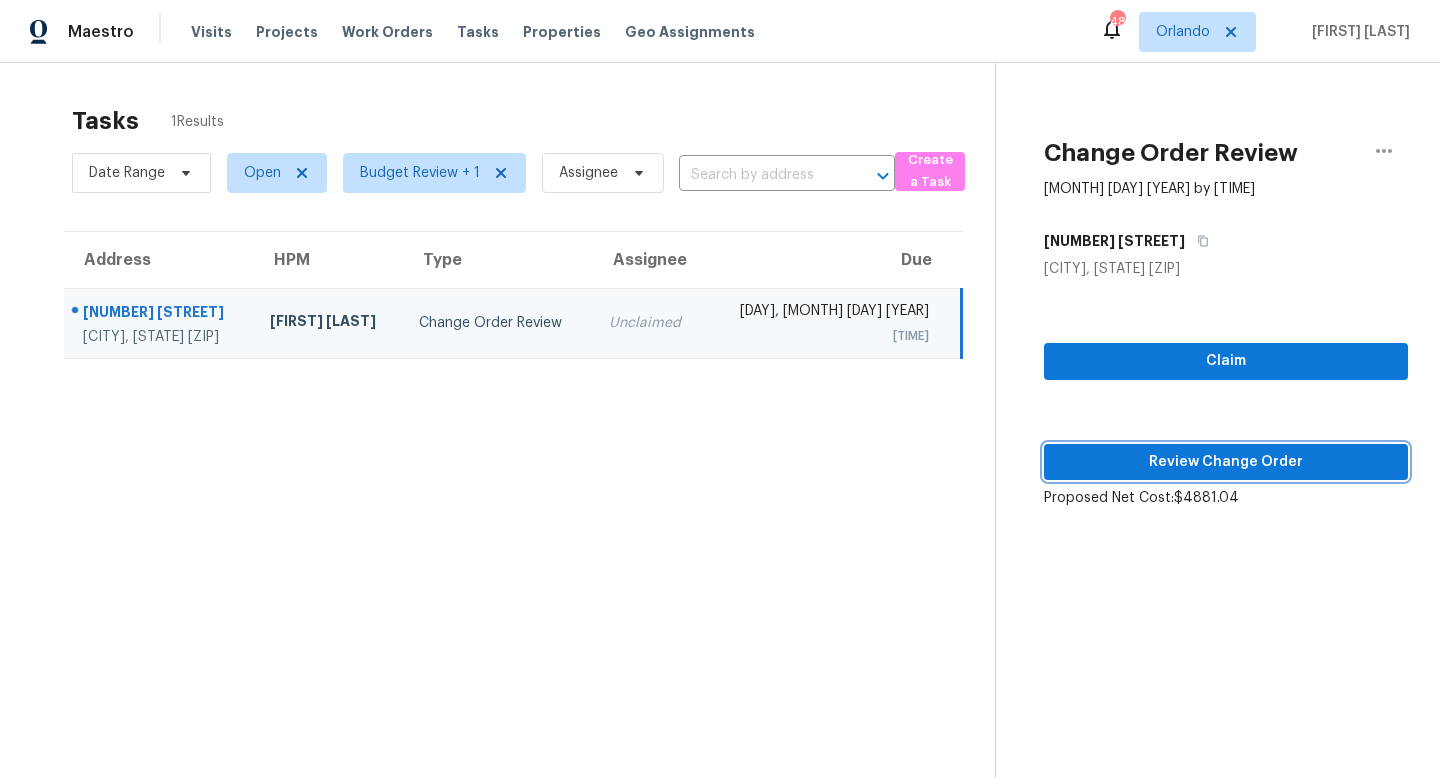 click on "Review Change Order" at bounding box center [1226, 462] 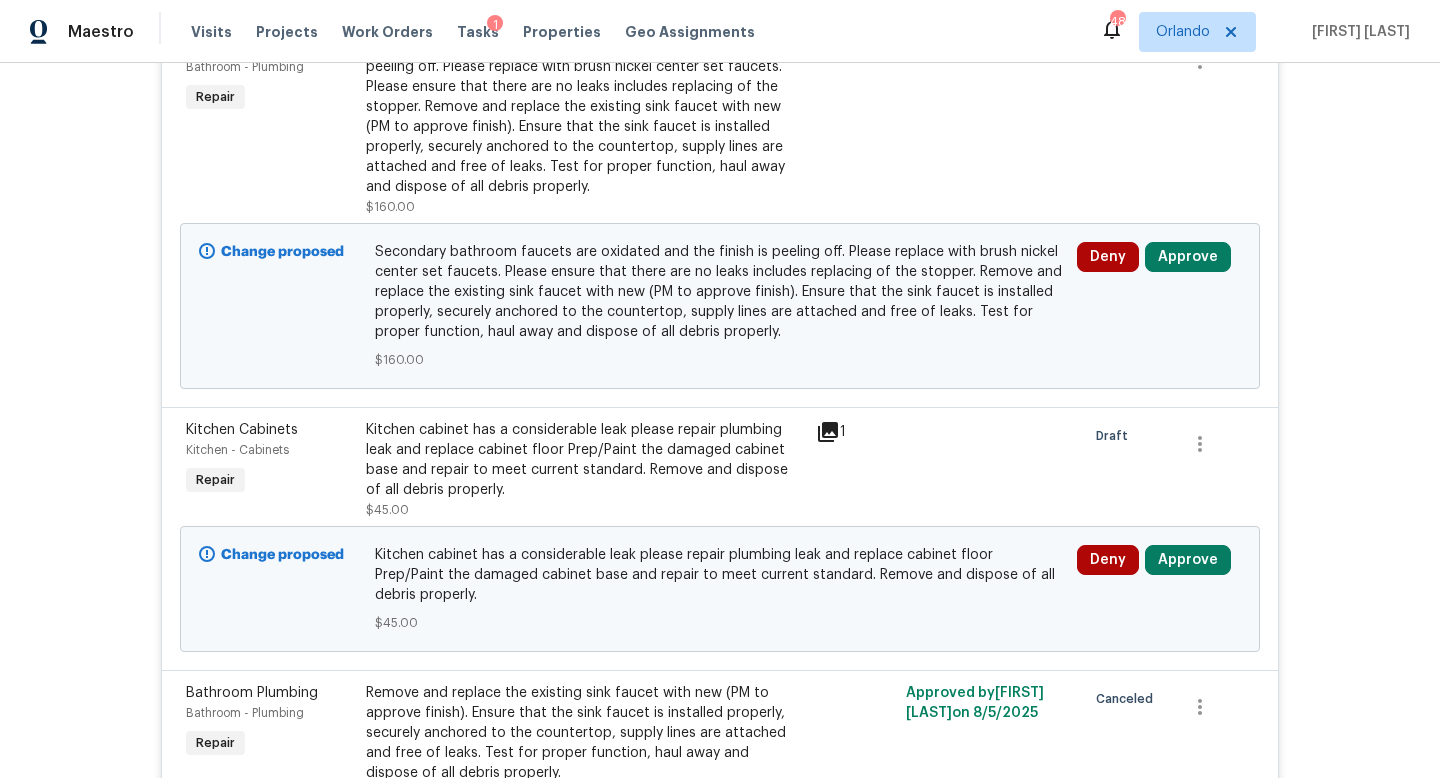 scroll, scrollTop: 626, scrollLeft: 0, axis: vertical 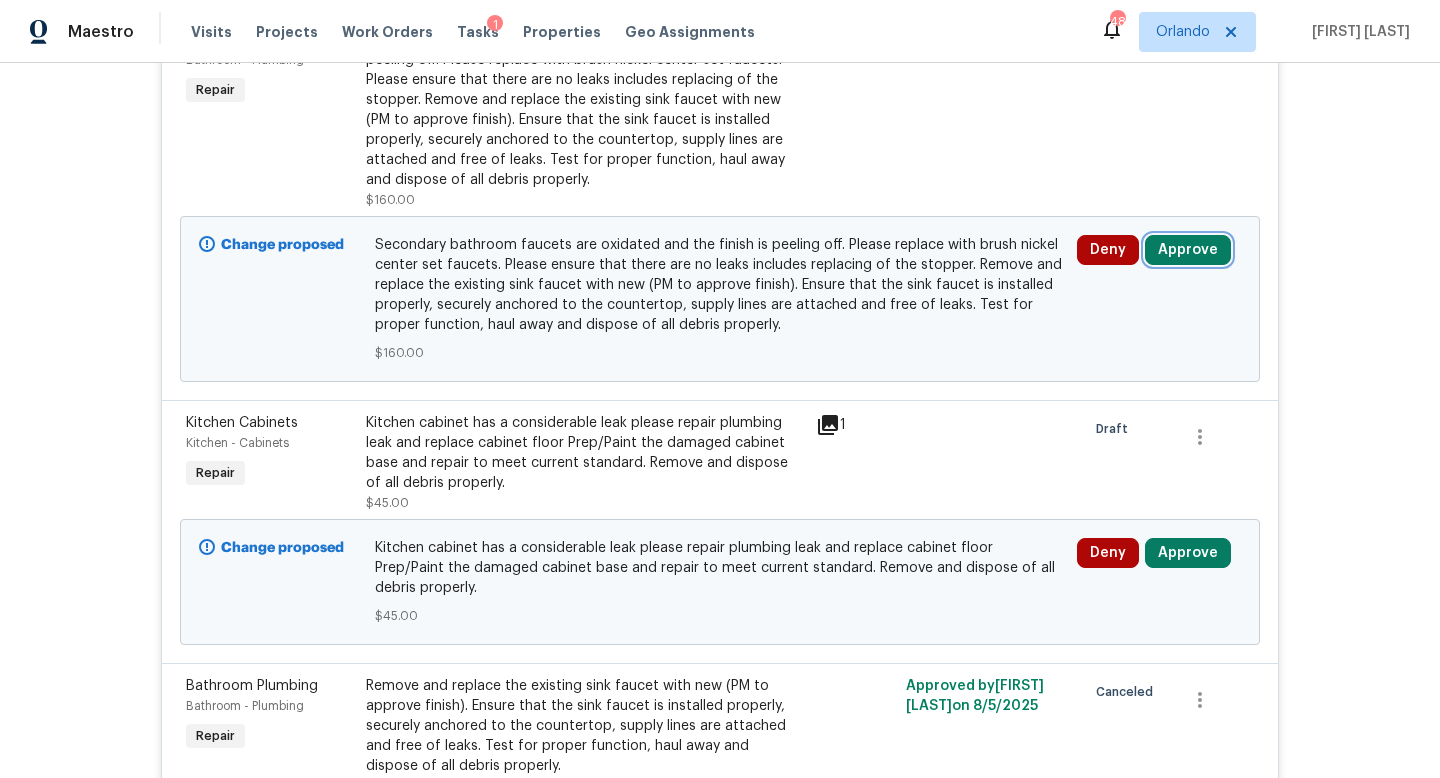 click on "Approve" at bounding box center [1188, 250] 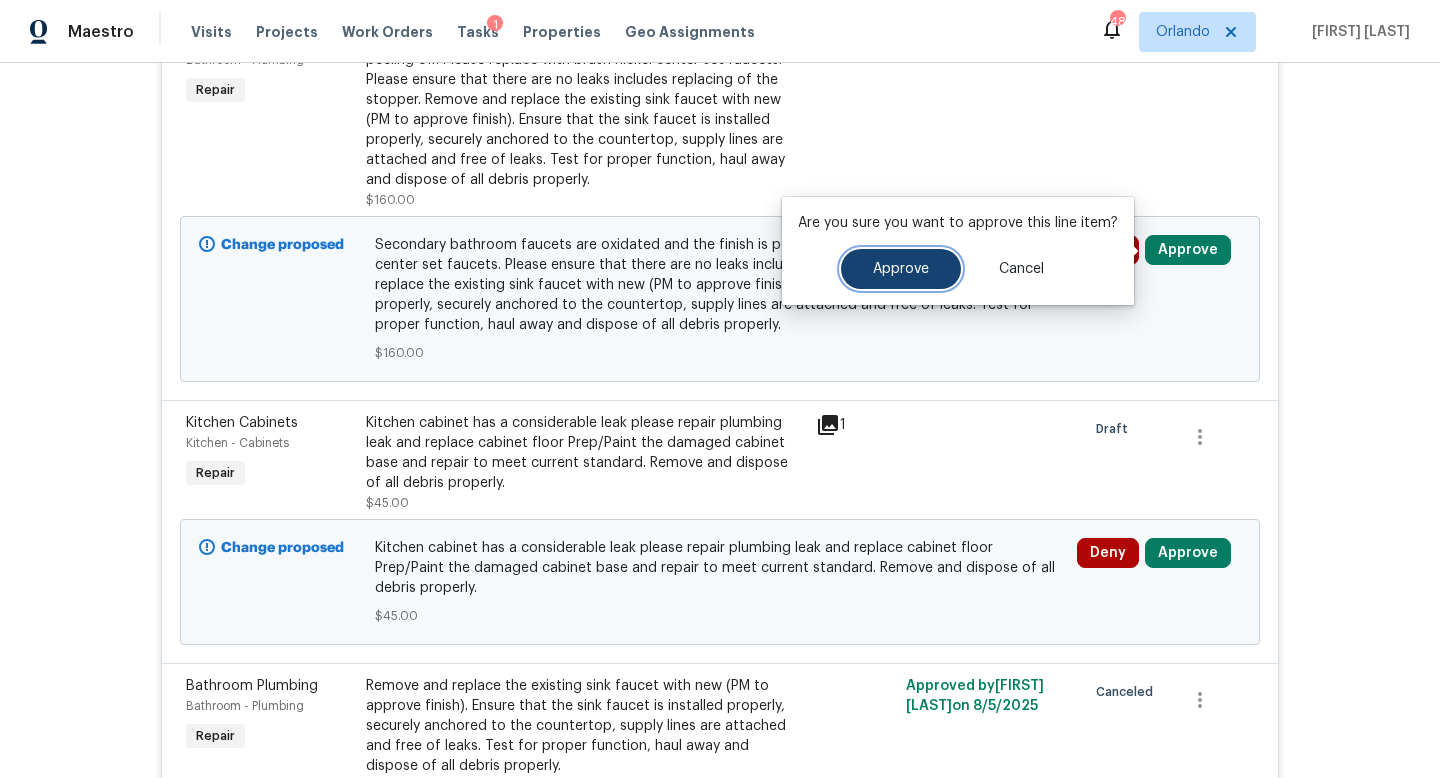 click on "Approve" at bounding box center [901, 269] 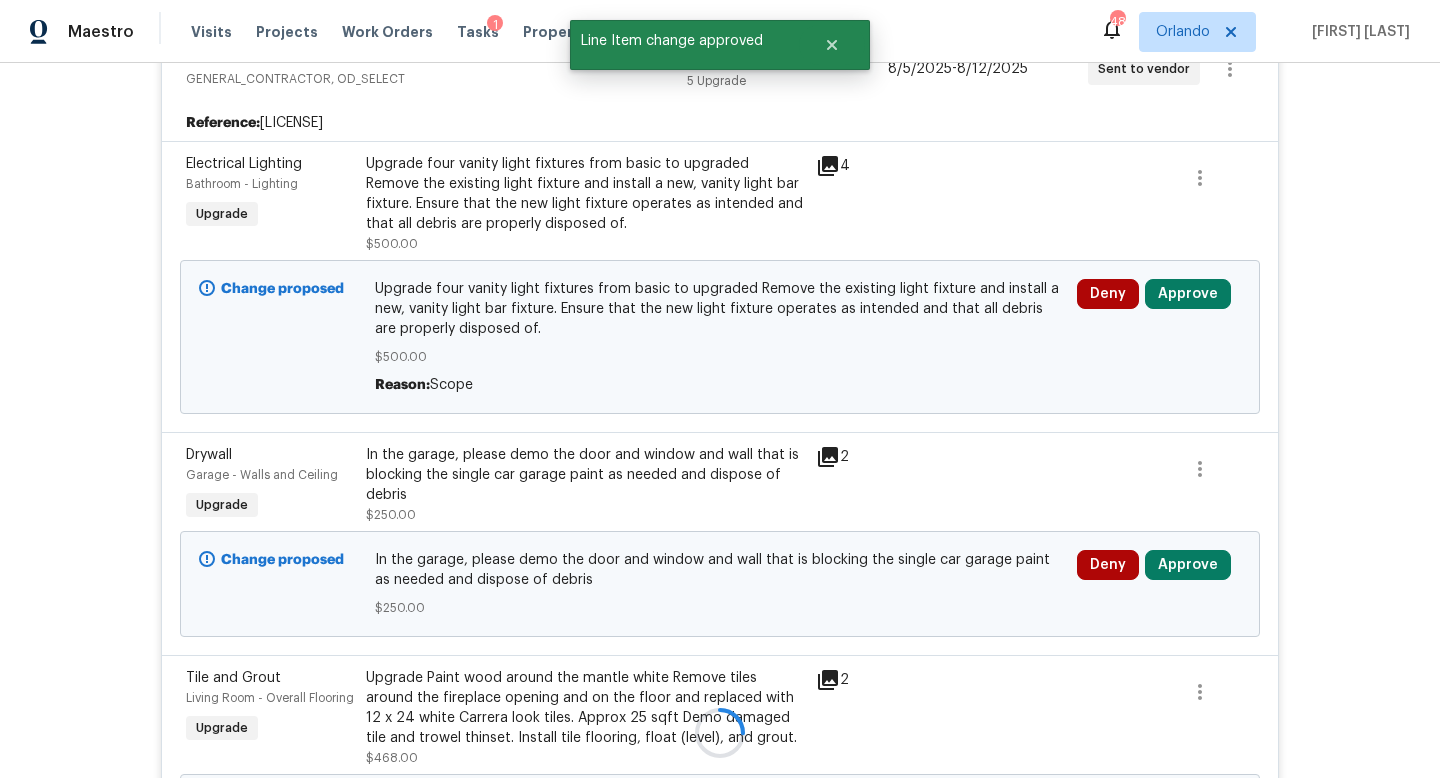 click at bounding box center (720, 733) 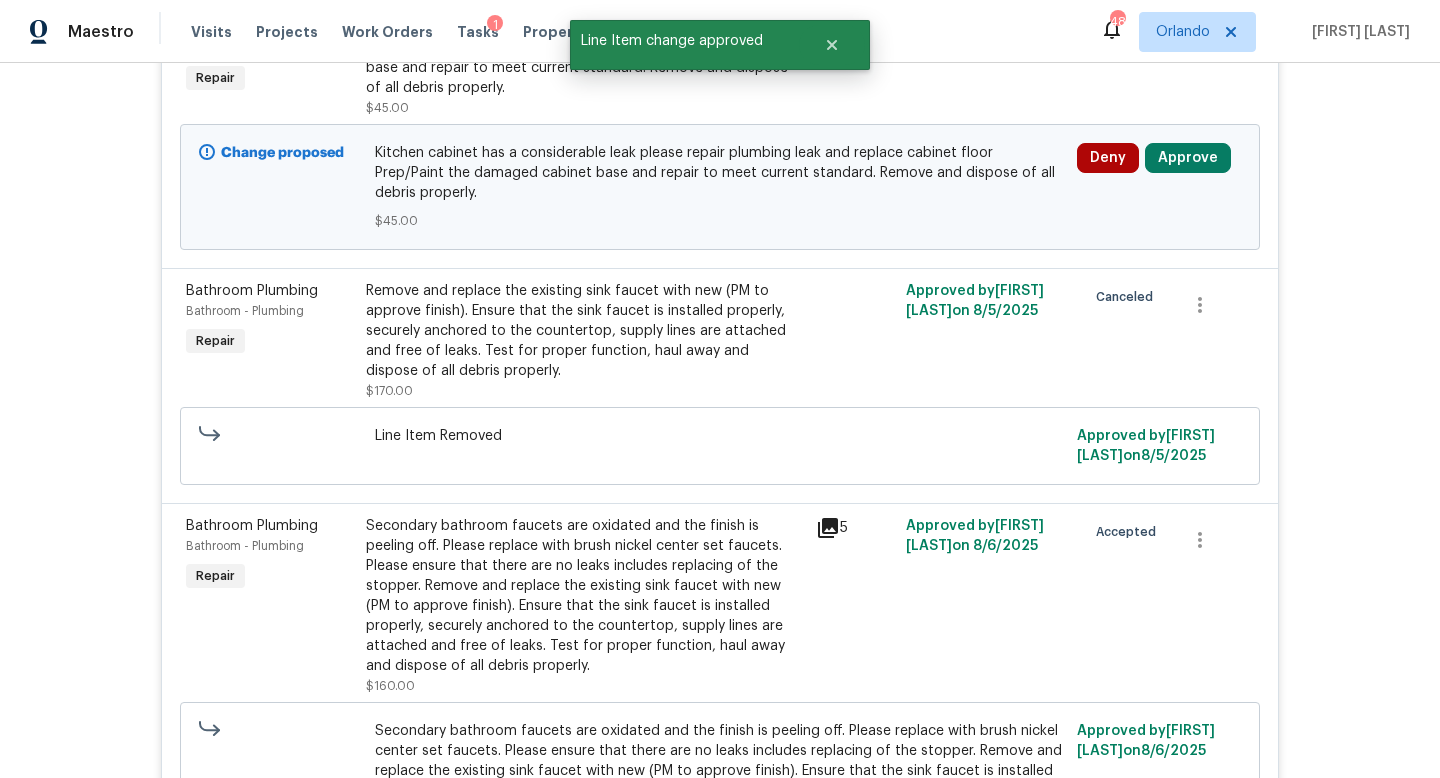 scroll, scrollTop: 626, scrollLeft: 0, axis: vertical 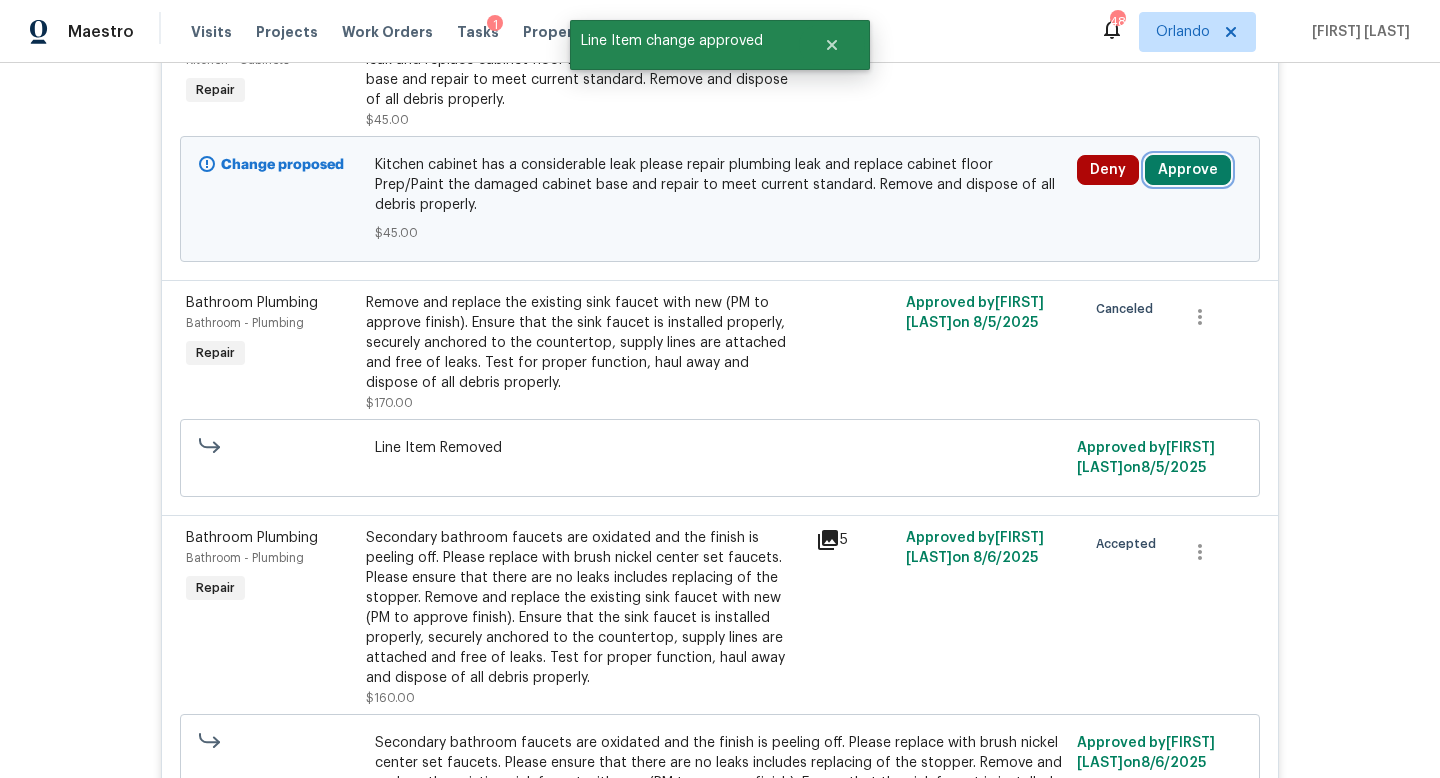 click on "Approve" at bounding box center [1188, 170] 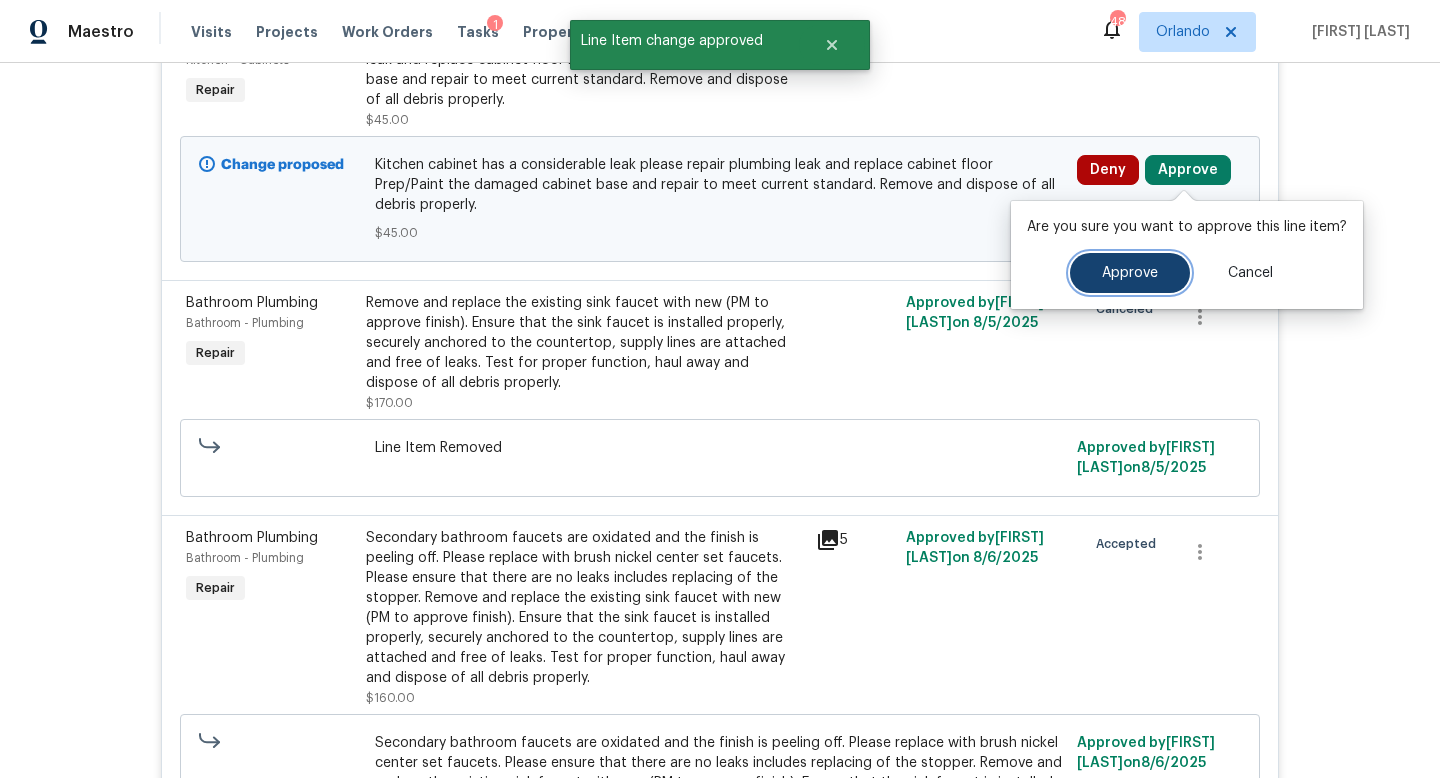 click on "Approve" at bounding box center [1130, 273] 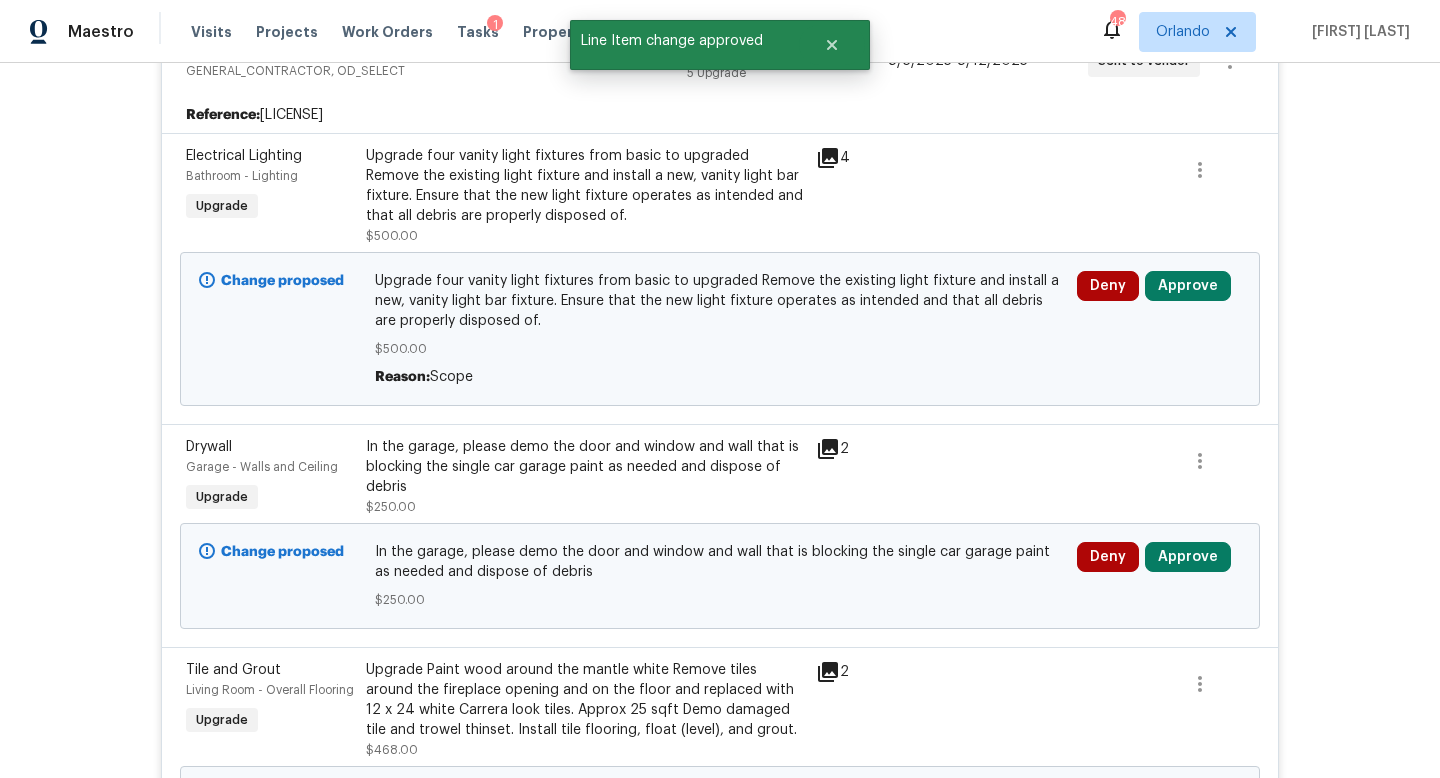 scroll, scrollTop: 6444, scrollLeft: 0, axis: vertical 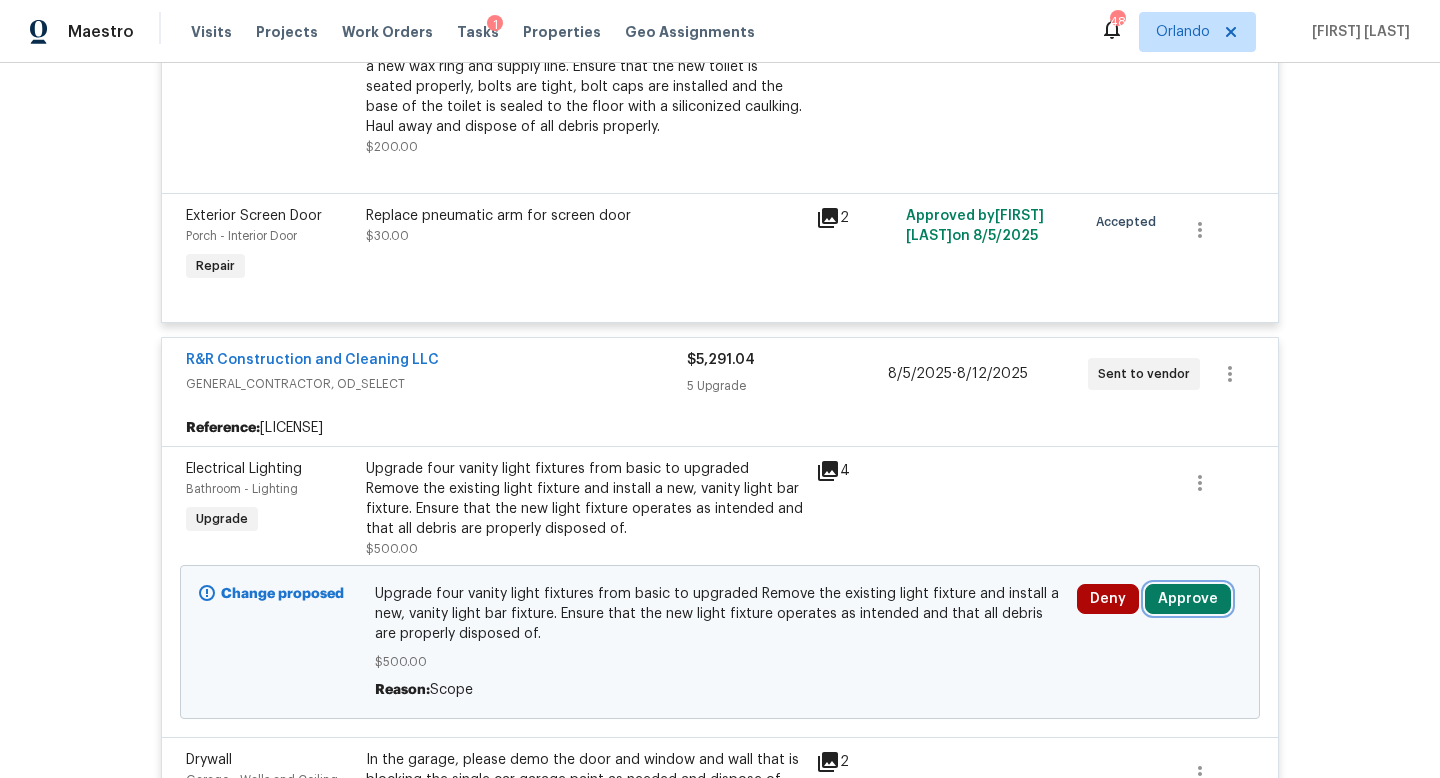click on "Approve" at bounding box center [1188, 599] 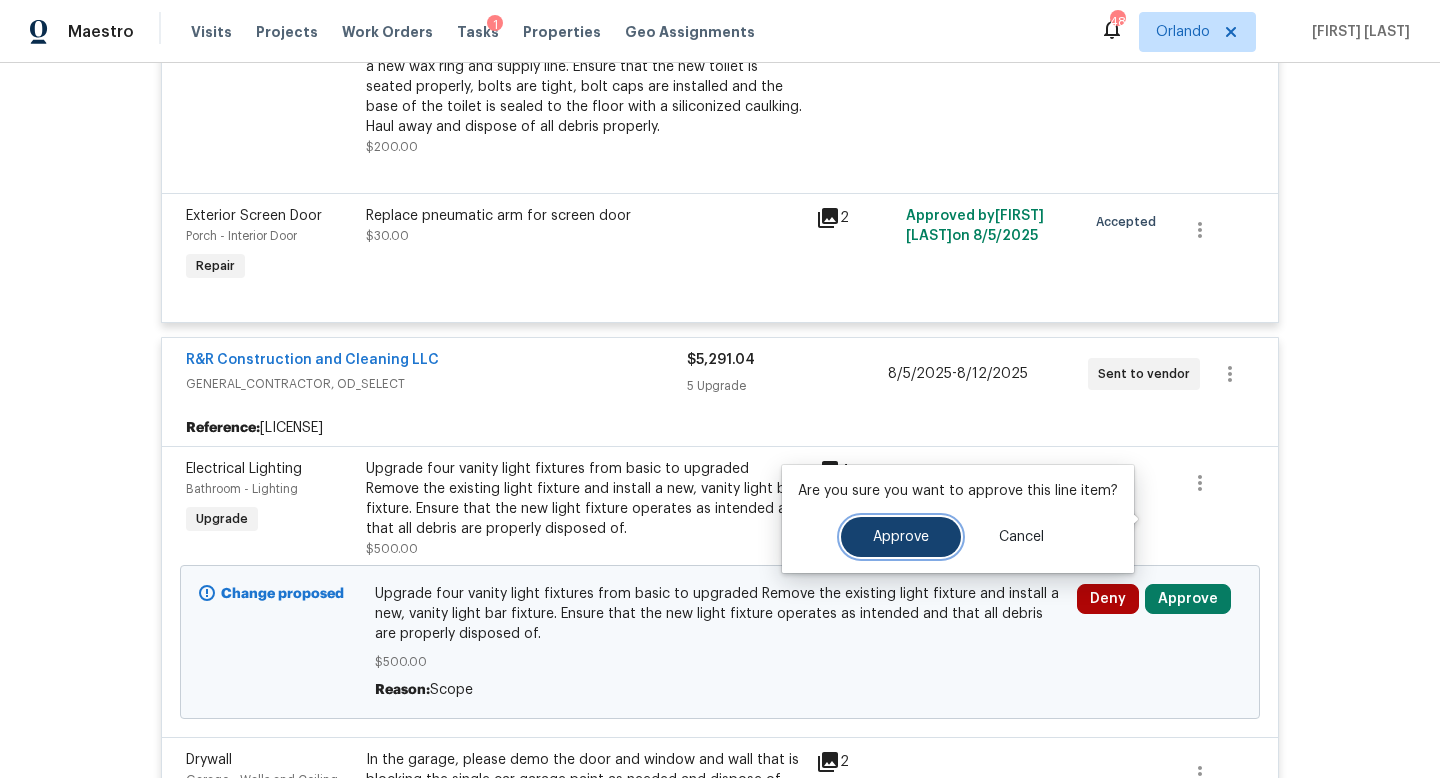 click on "Approve" at bounding box center [901, 537] 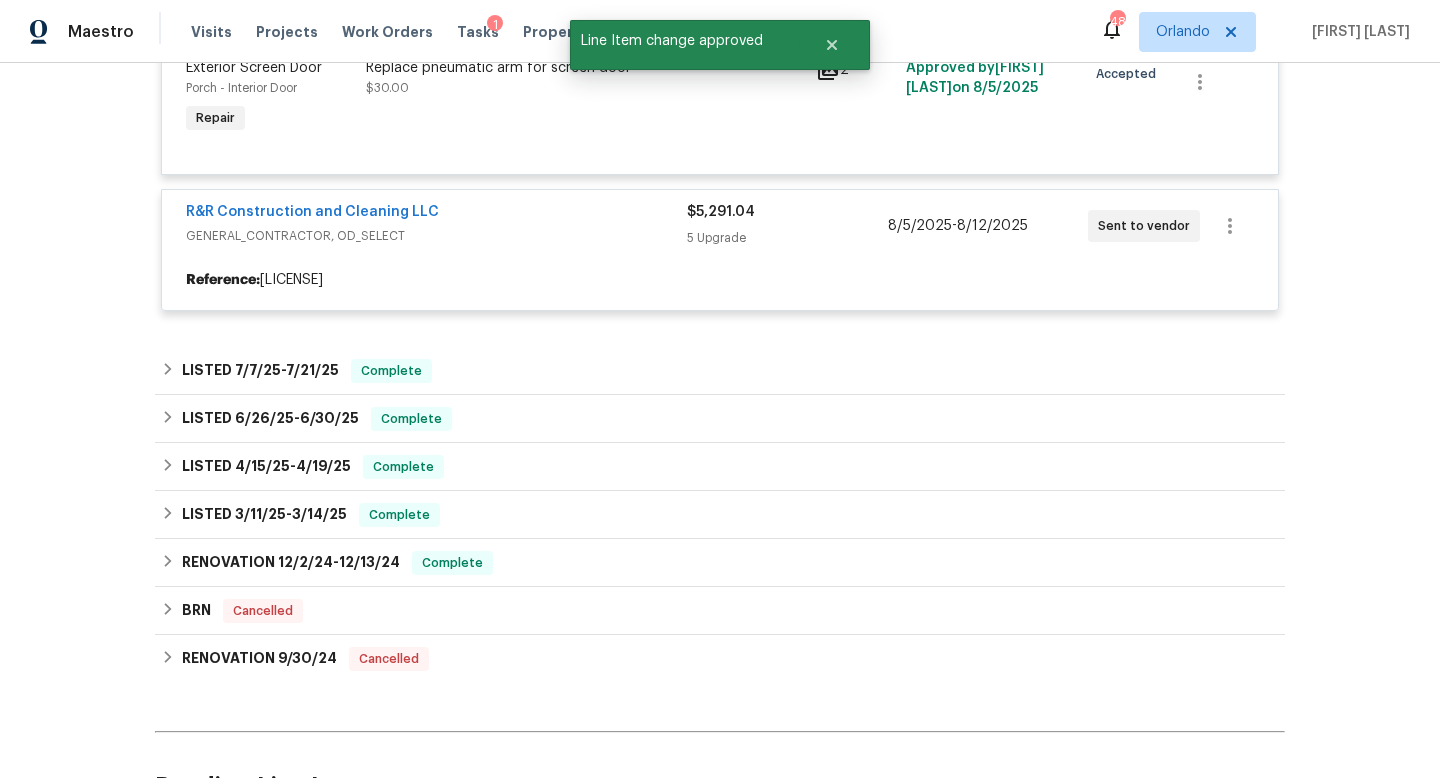 scroll, scrollTop: 6619, scrollLeft: 0, axis: vertical 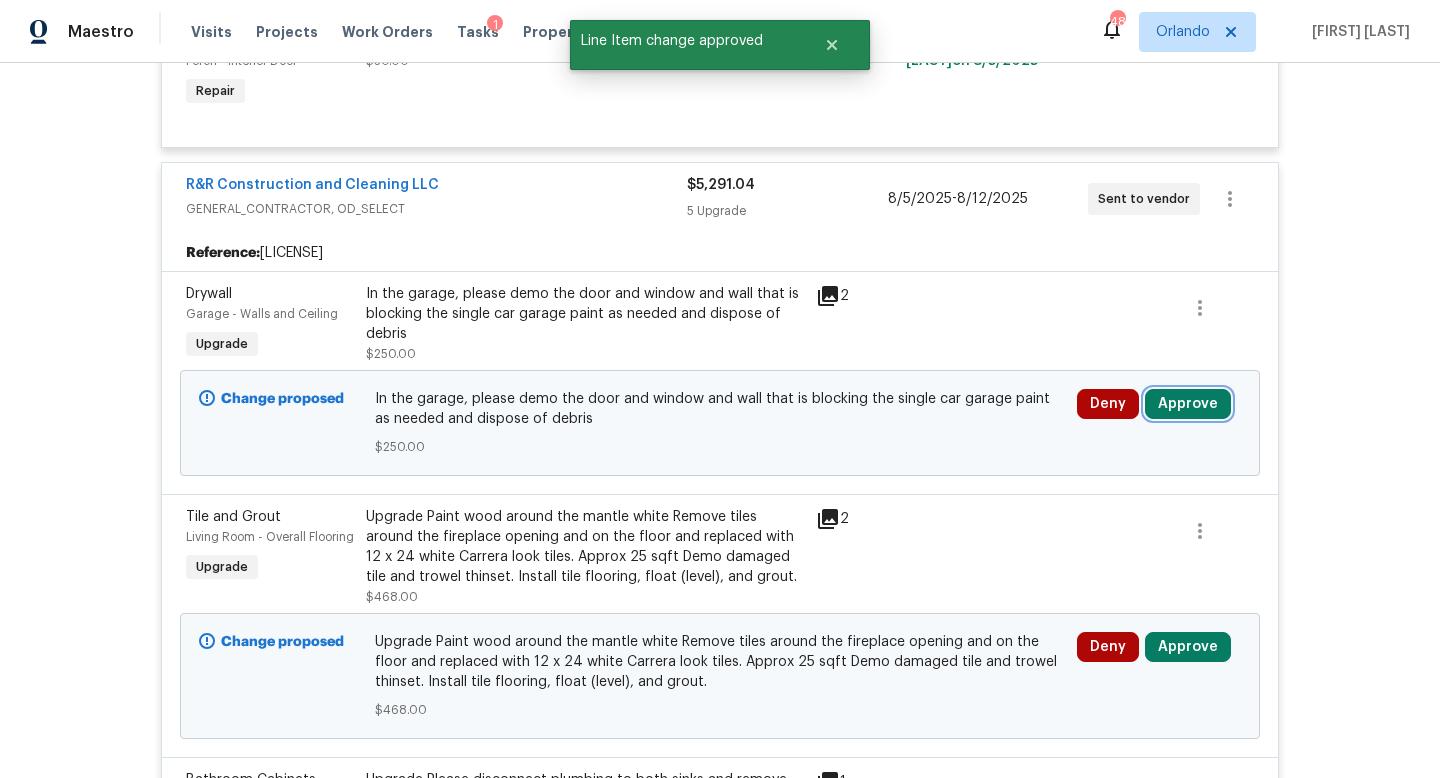 click on "Approve" at bounding box center (1188, 404) 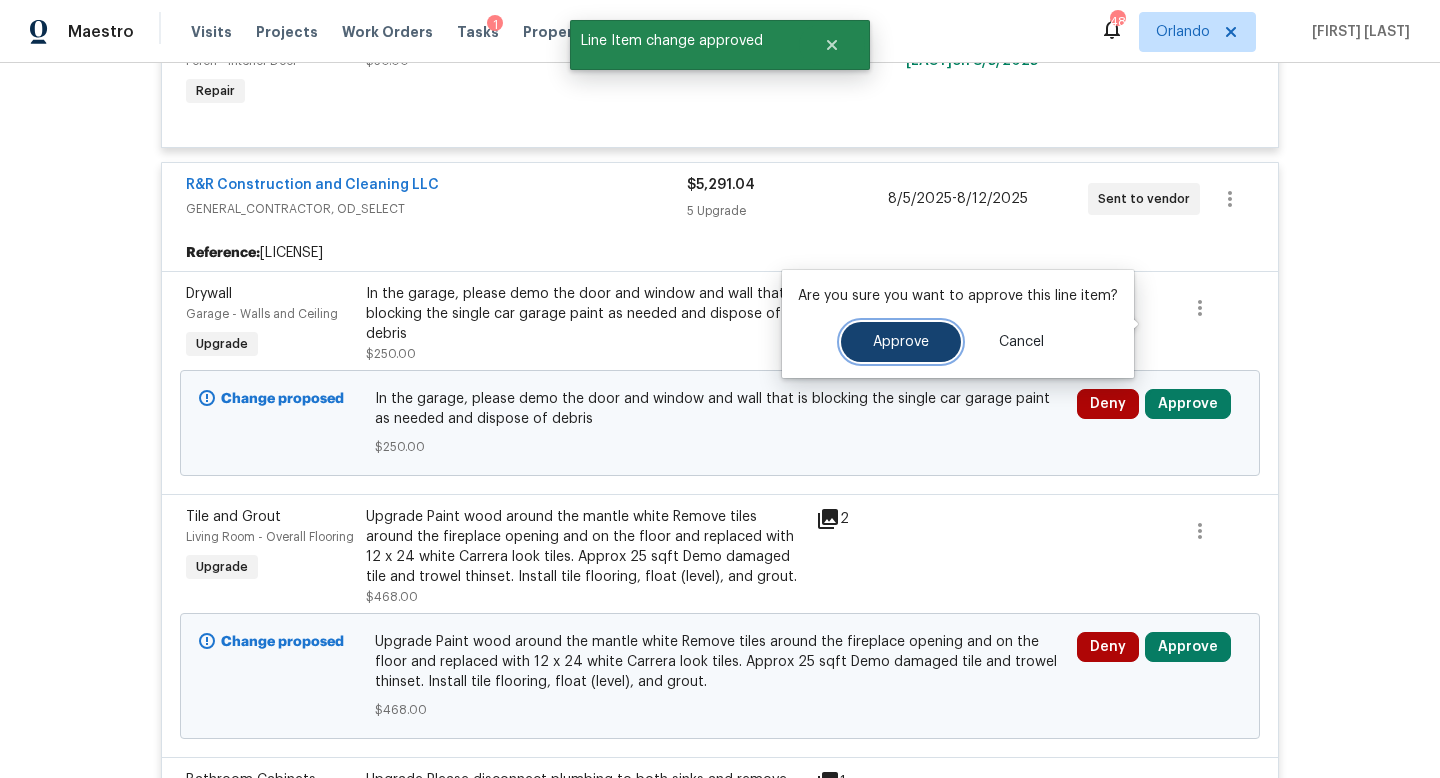 click on "Approve" at bounding box center (901, 342) 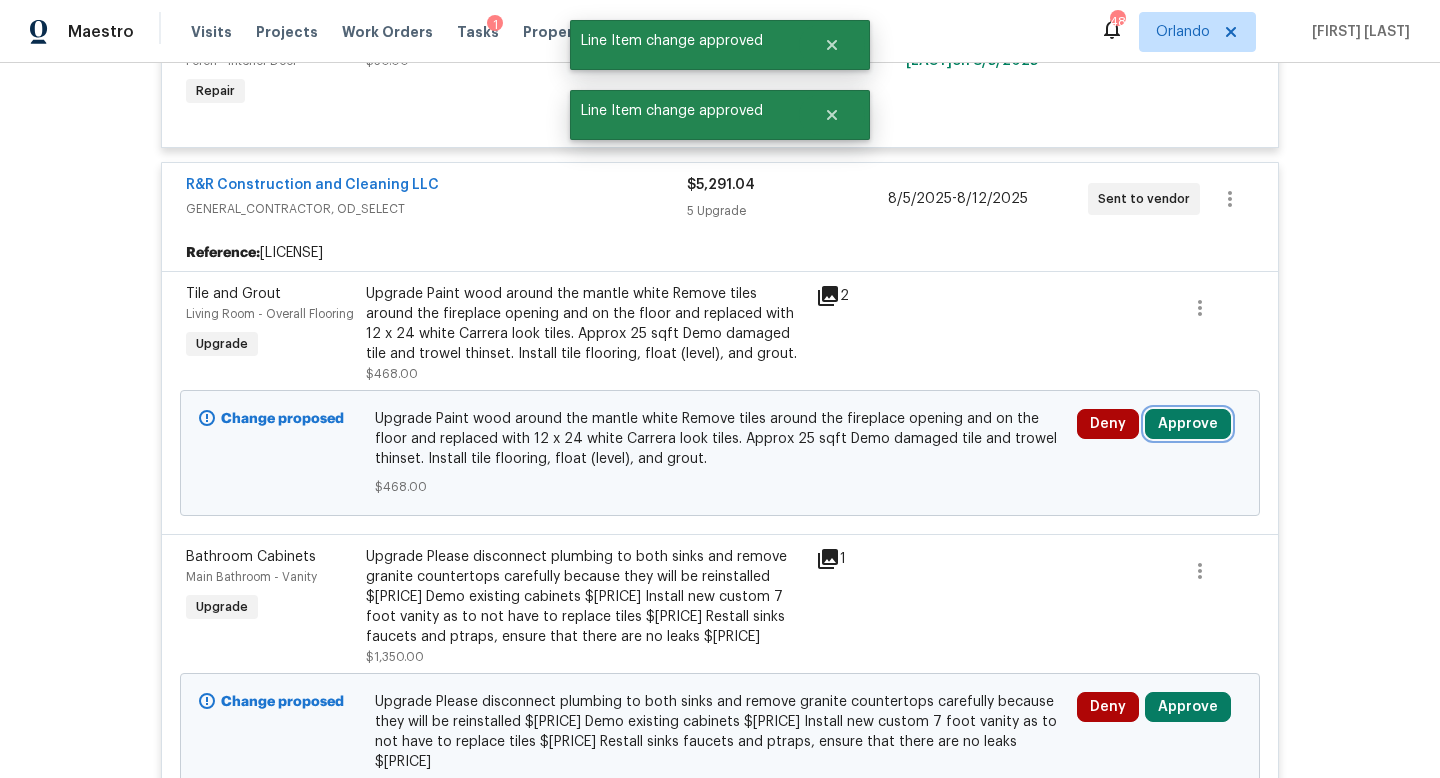 click on "Approve" at bounding box center [1188, 424] 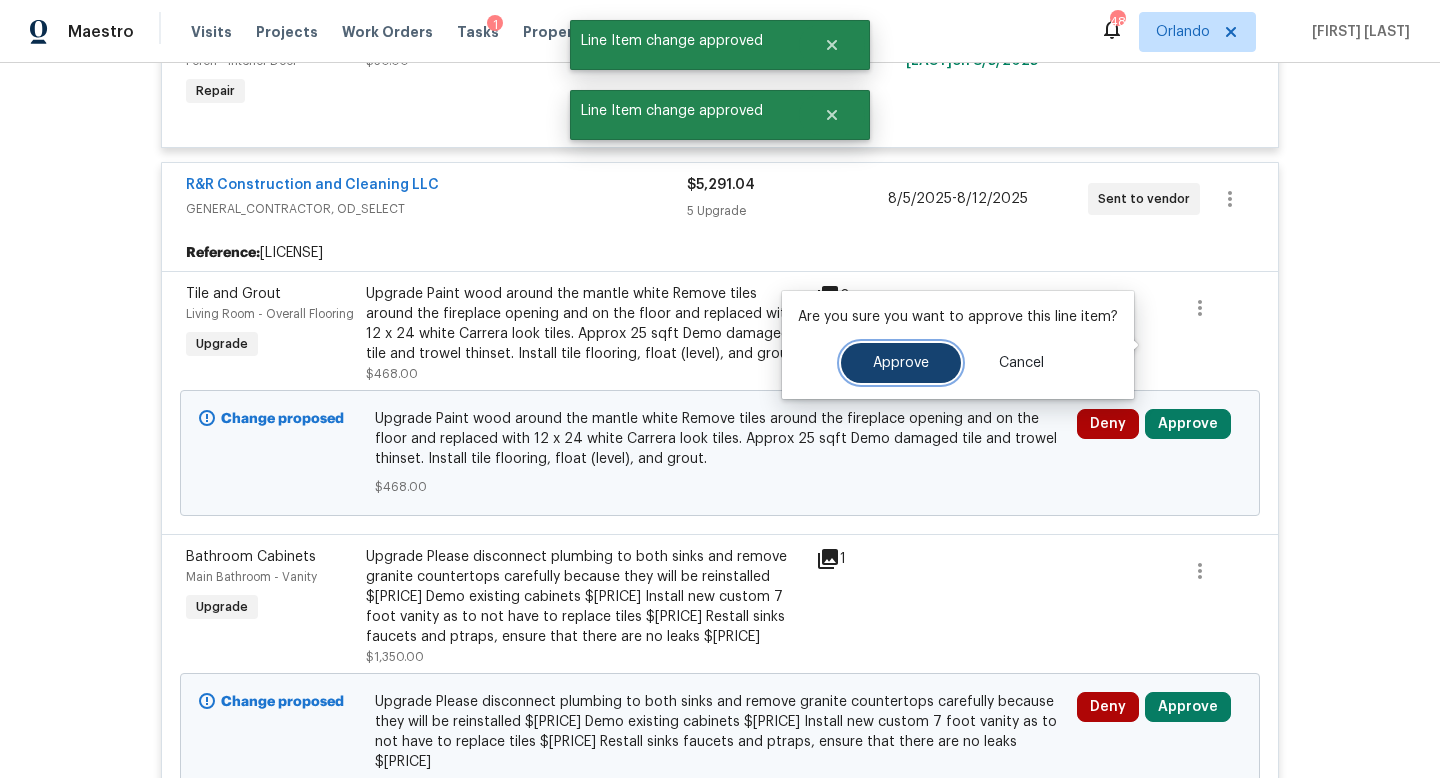 click on "Approve" at bounding box center [901, 363] 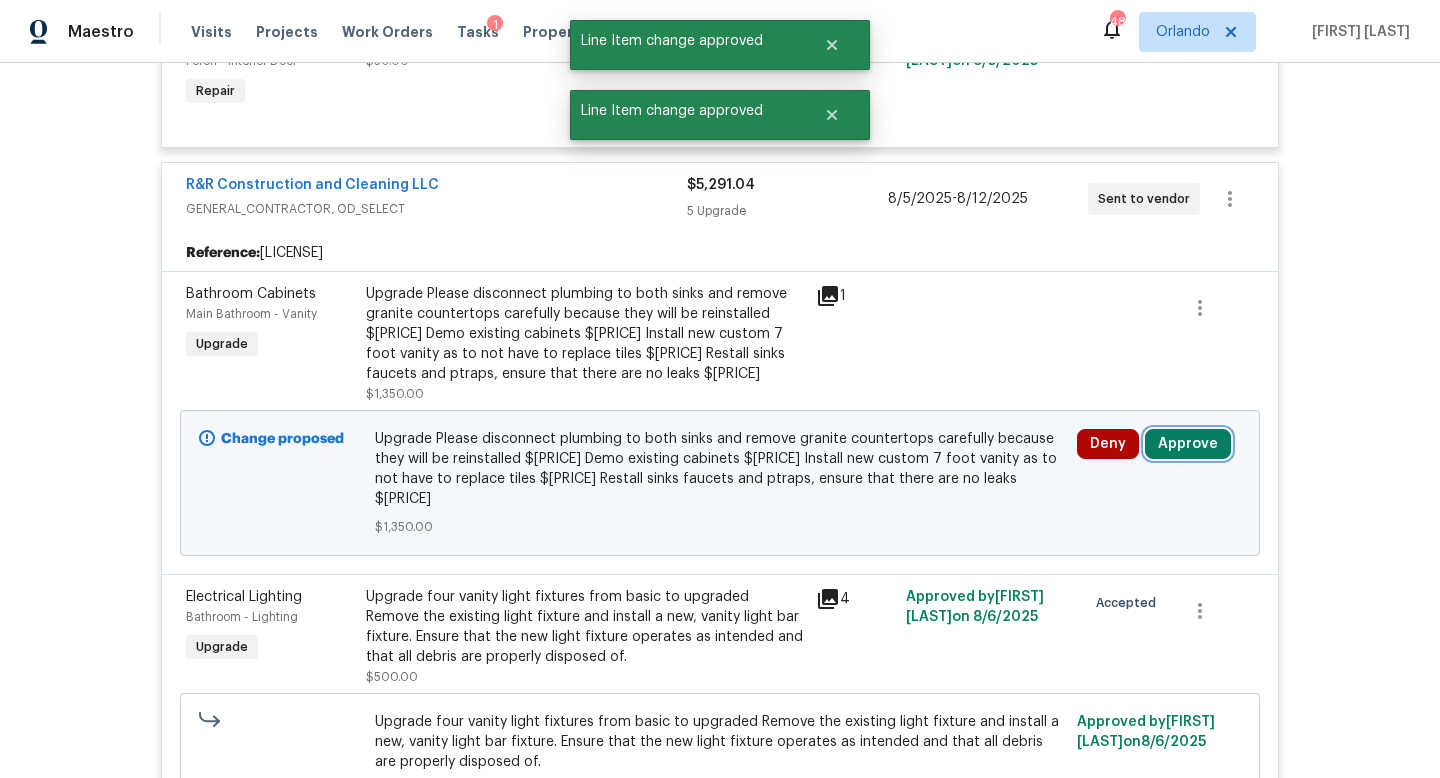 click on "Approve" at bounding box center [1188, 444] 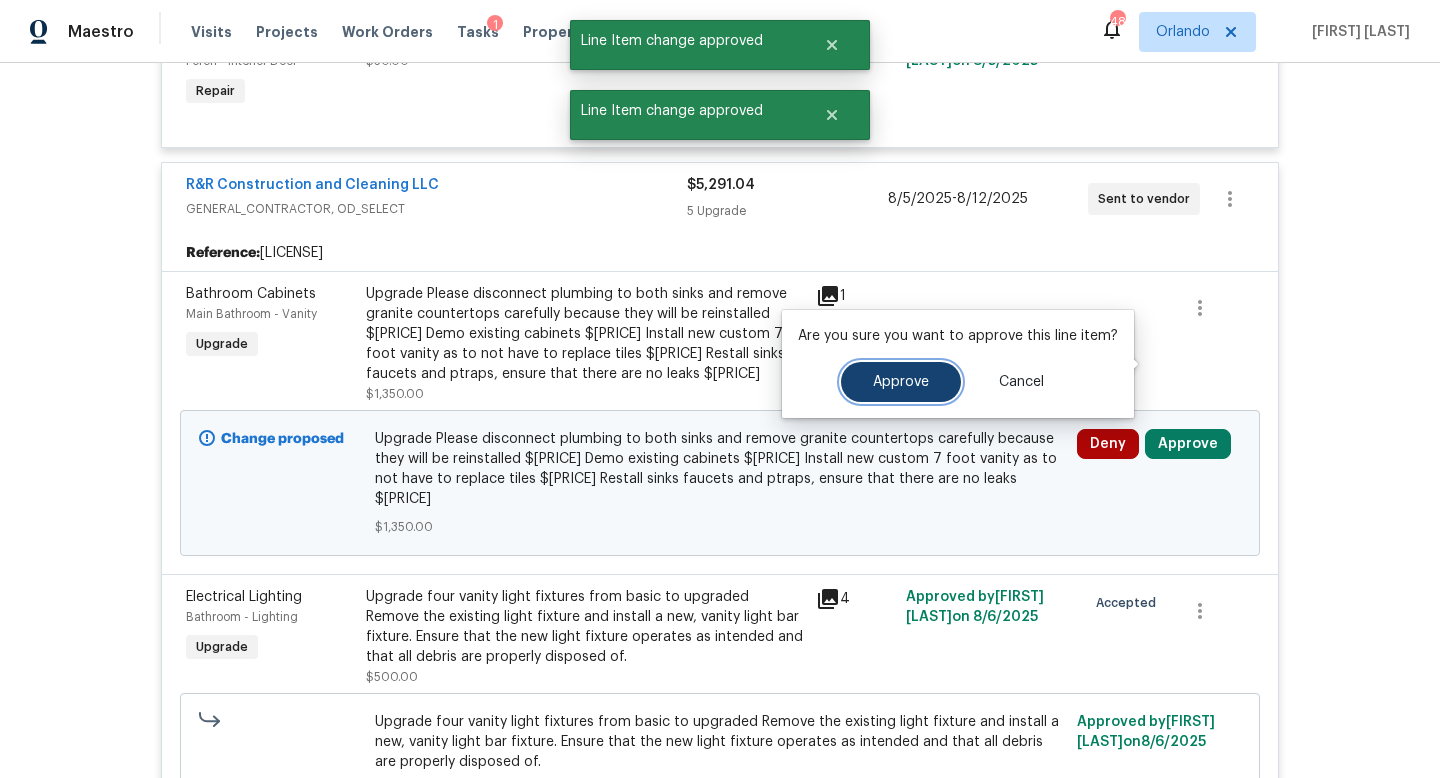 click on "Approve" at bounding box center (901, 382) 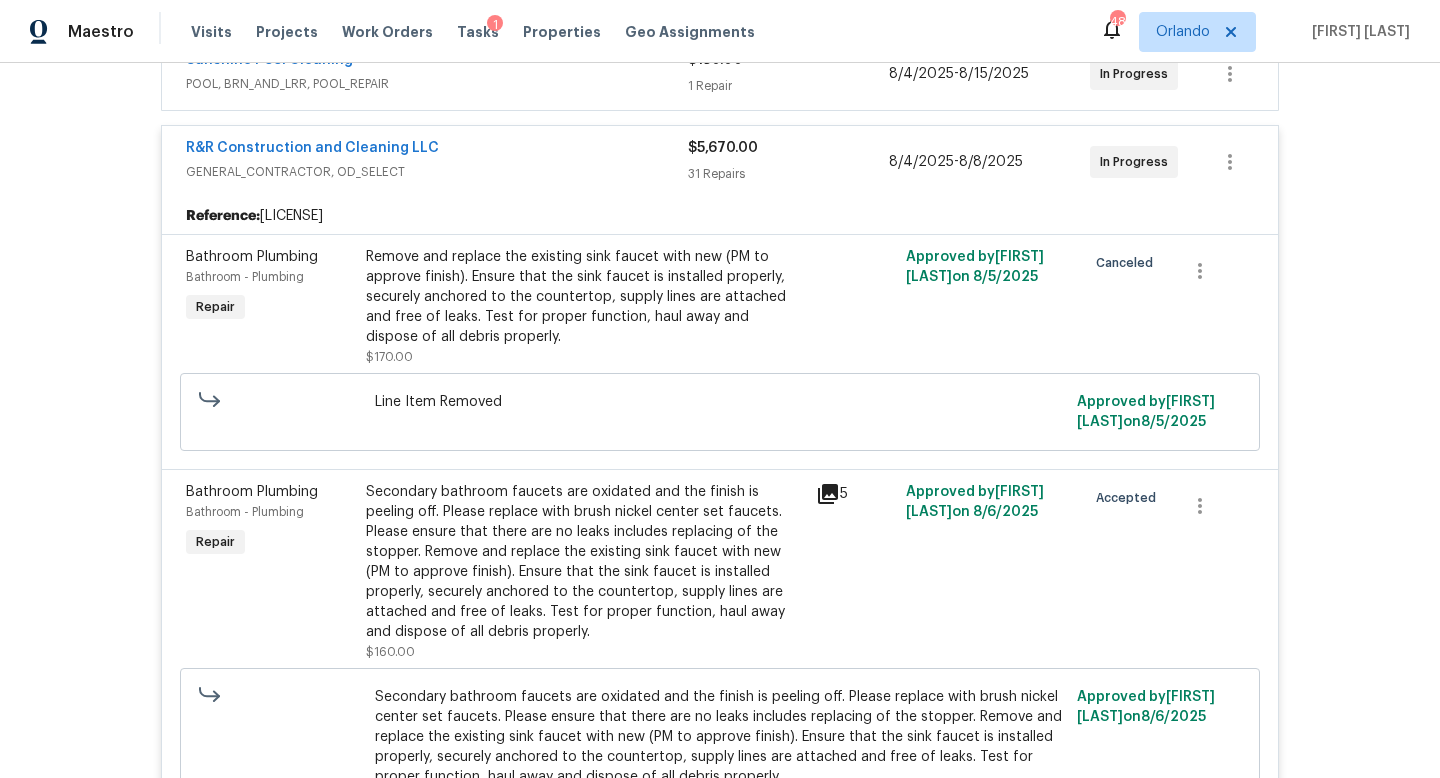 scroll, scrollTop: 0, scrollLeft: 0, axis: both 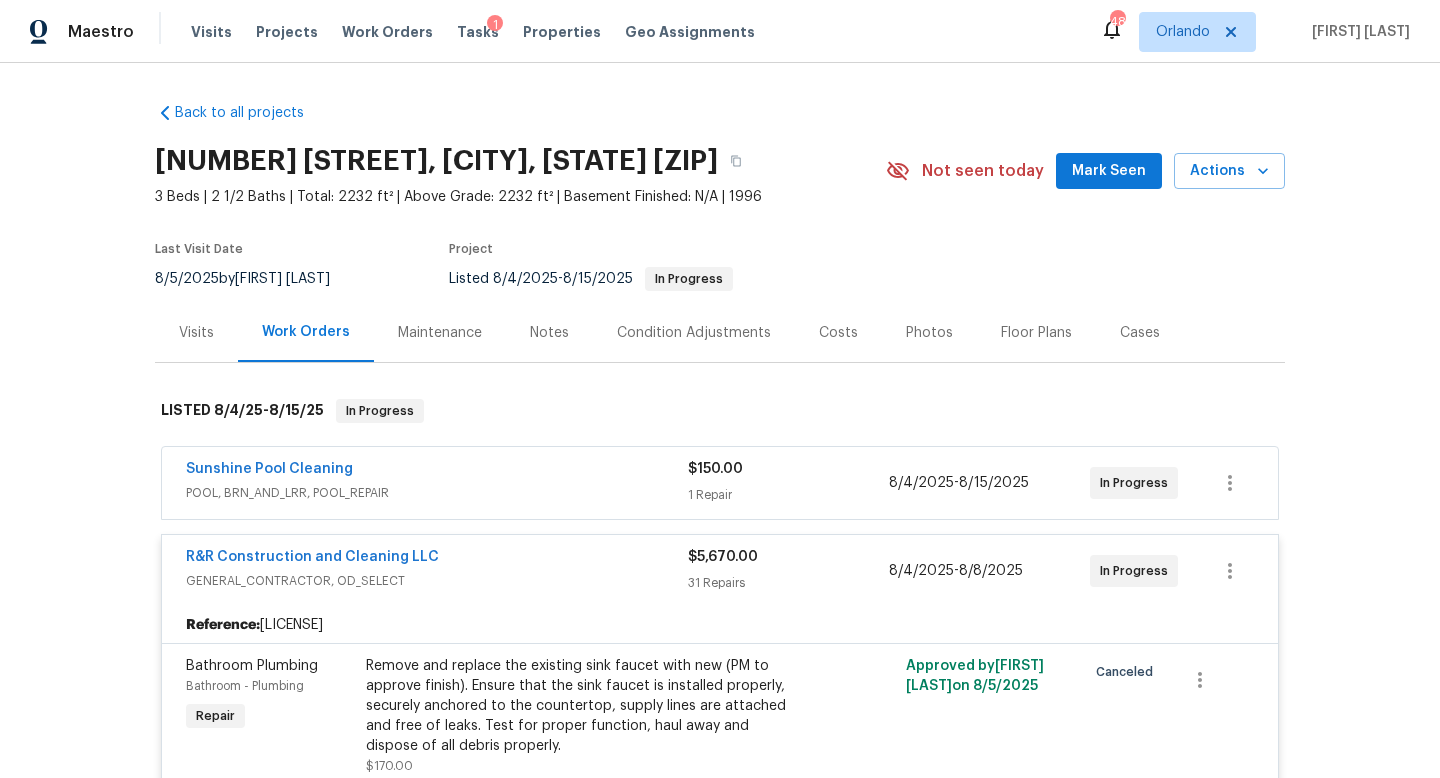 click on "R&R Construction and Cleaning LLC" at bounding box center (437, 559) 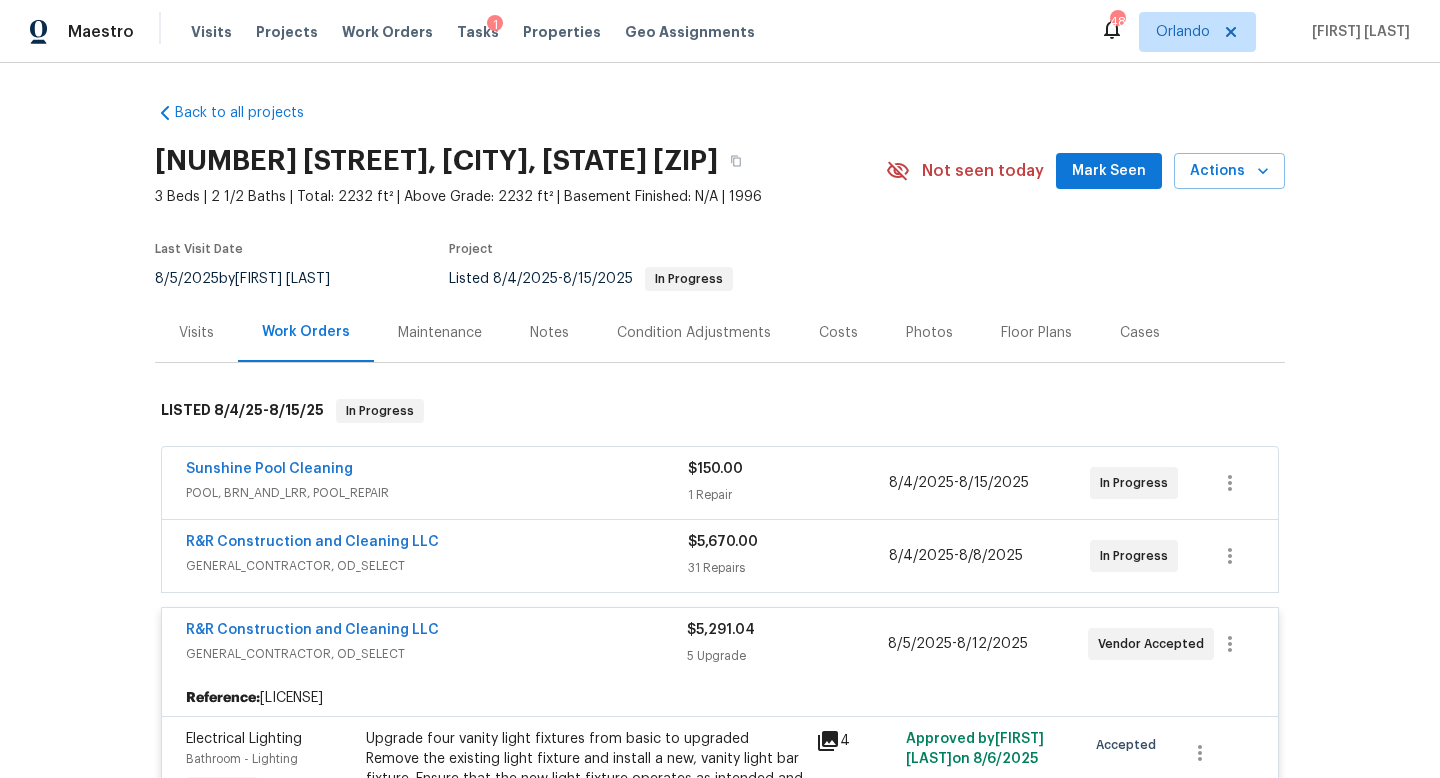 click on "Tasks 1" at bounding box center (478, 32) 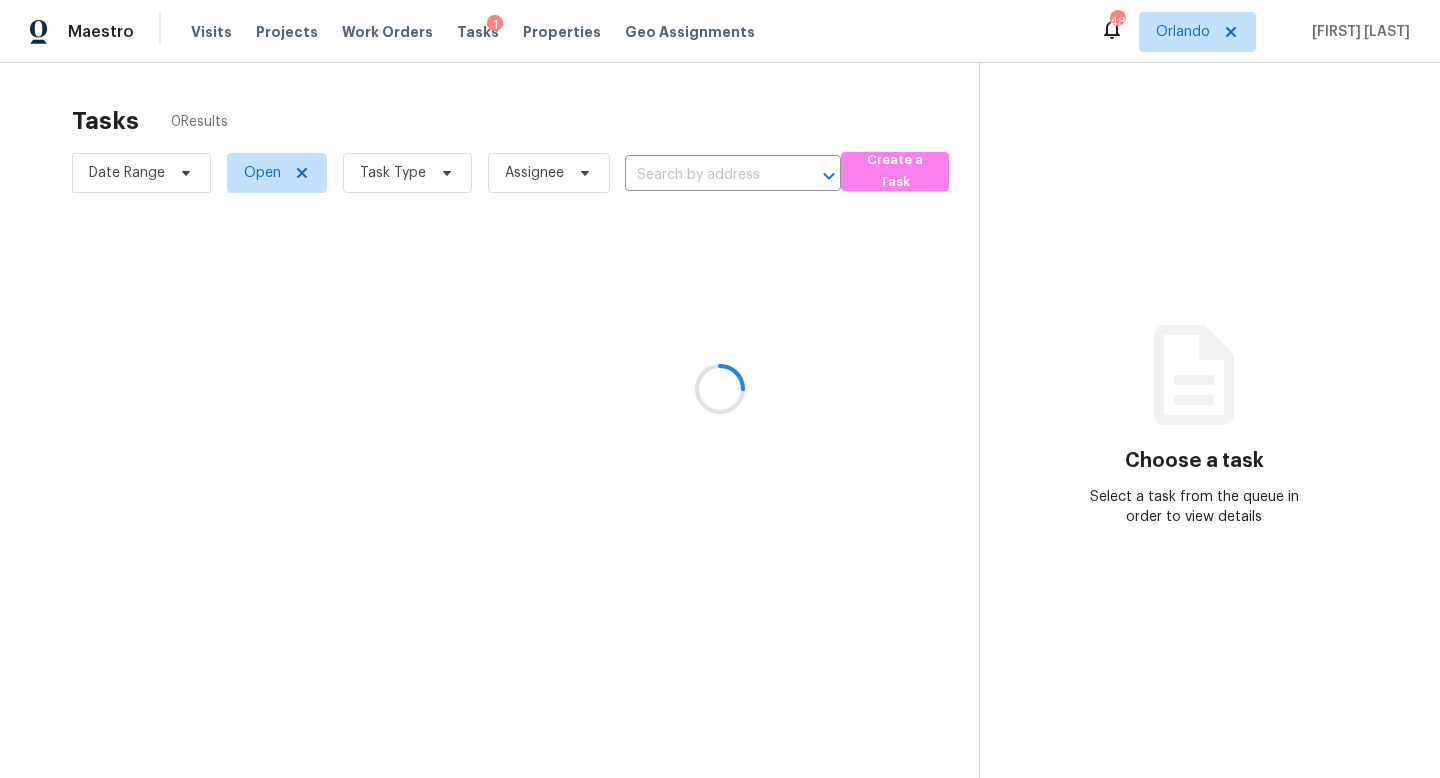 click at bounding box center (720, 389) 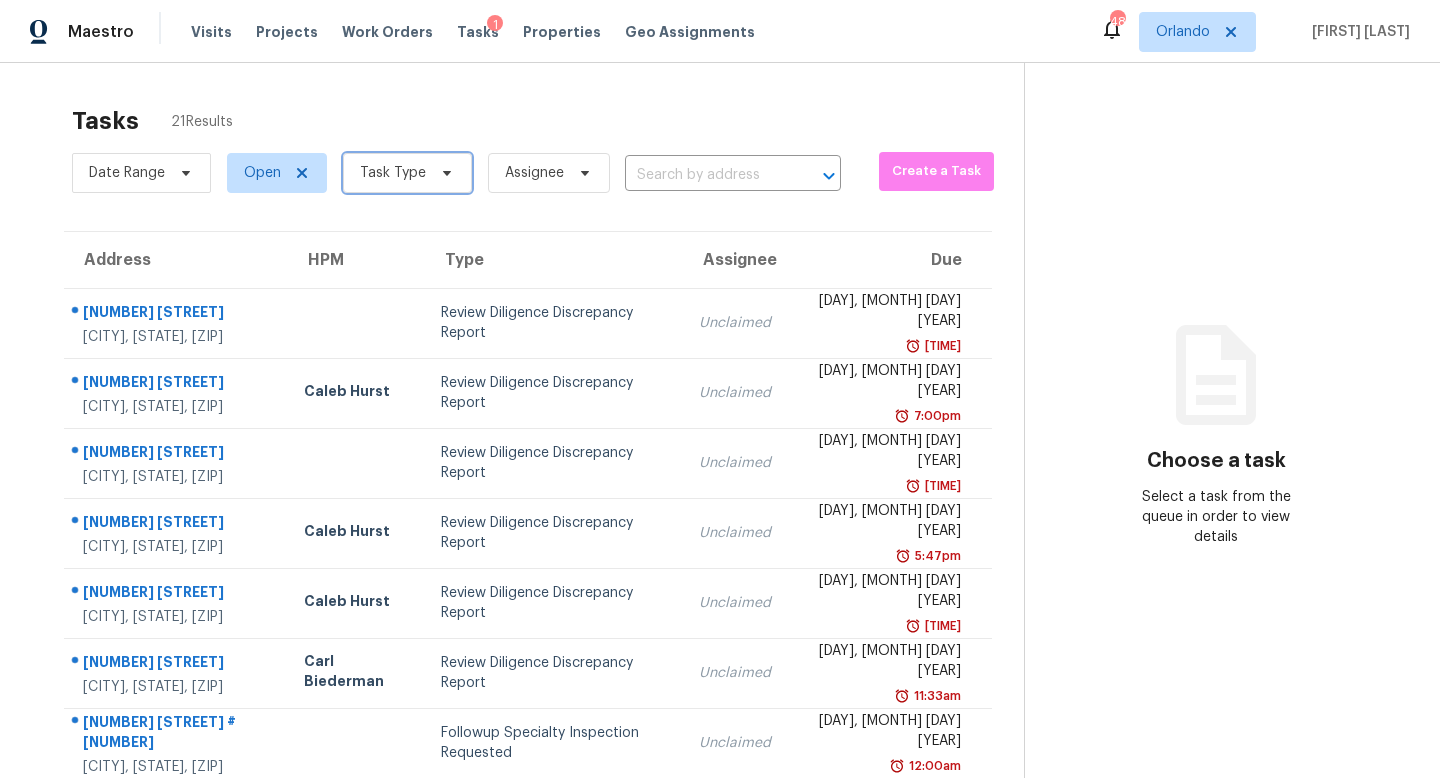 click 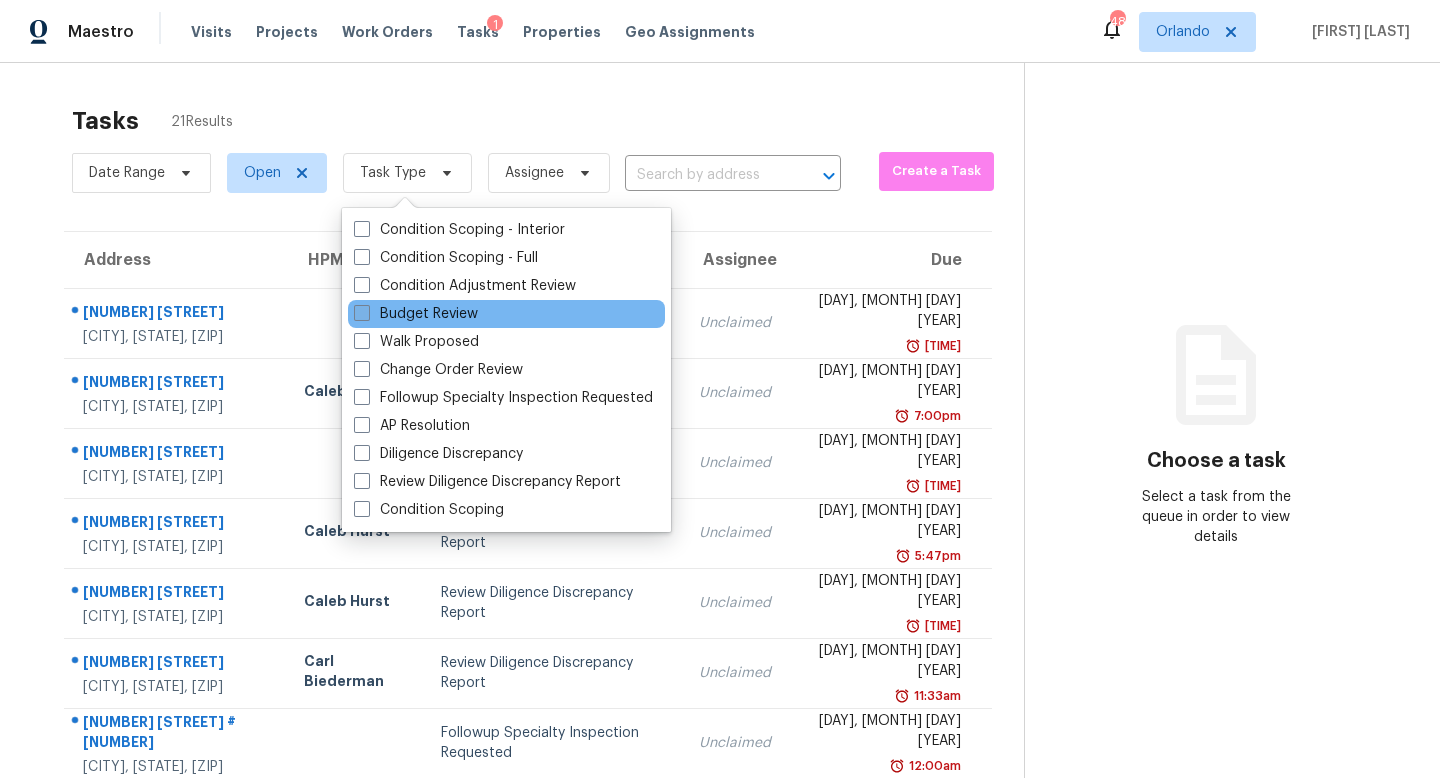 click at bounding box center [362, 313] 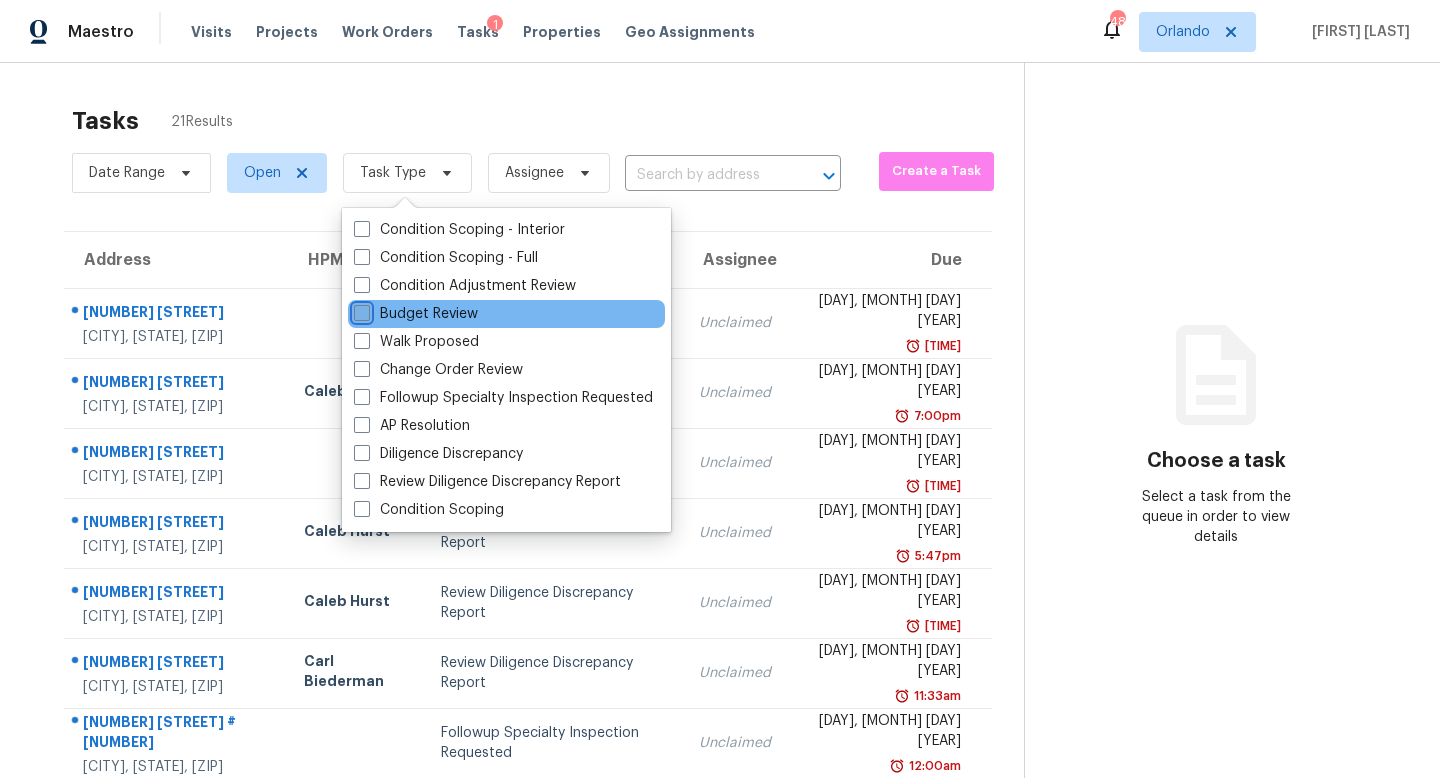 click on "Budget Review" at bounding box center [360, 310] 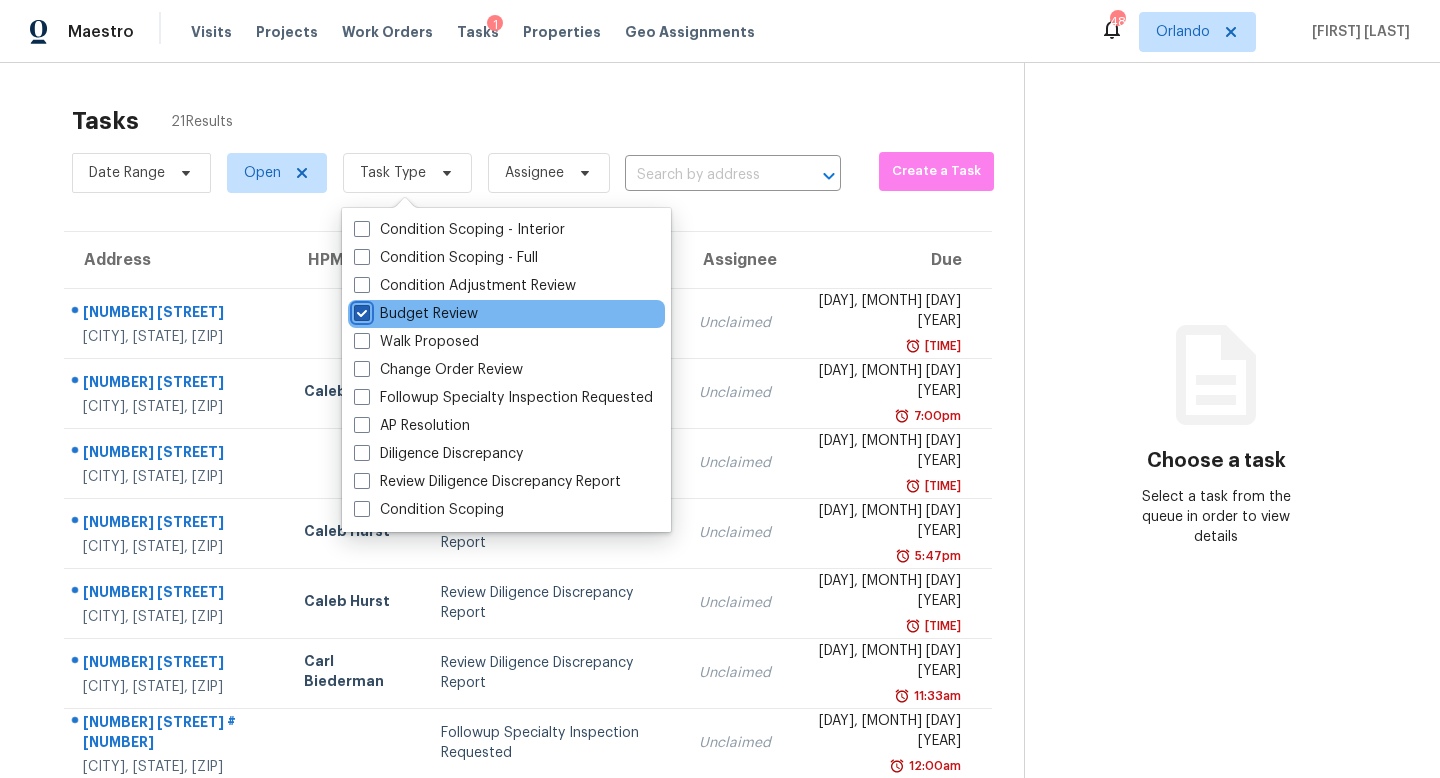 checkbox on "true" 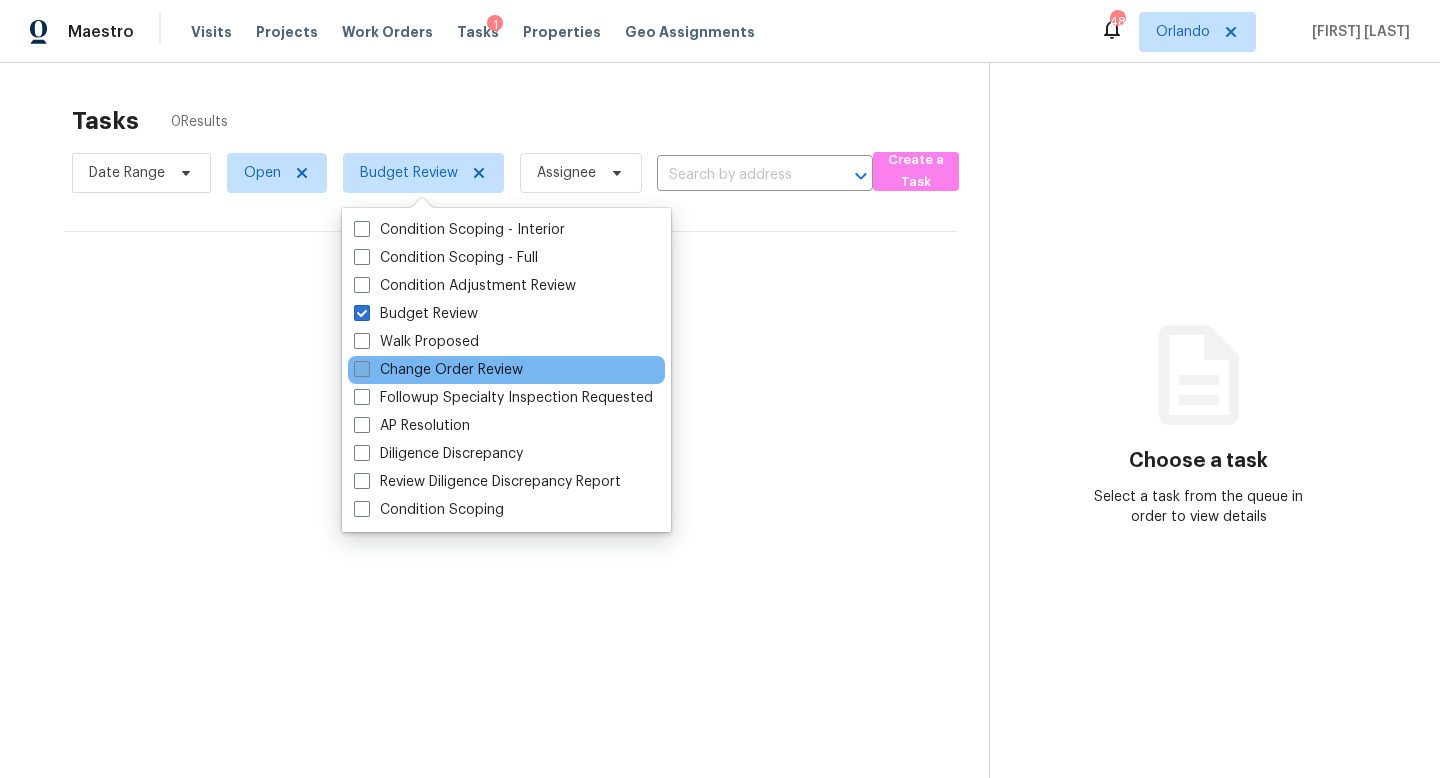 click at bounding box center [362, 369] 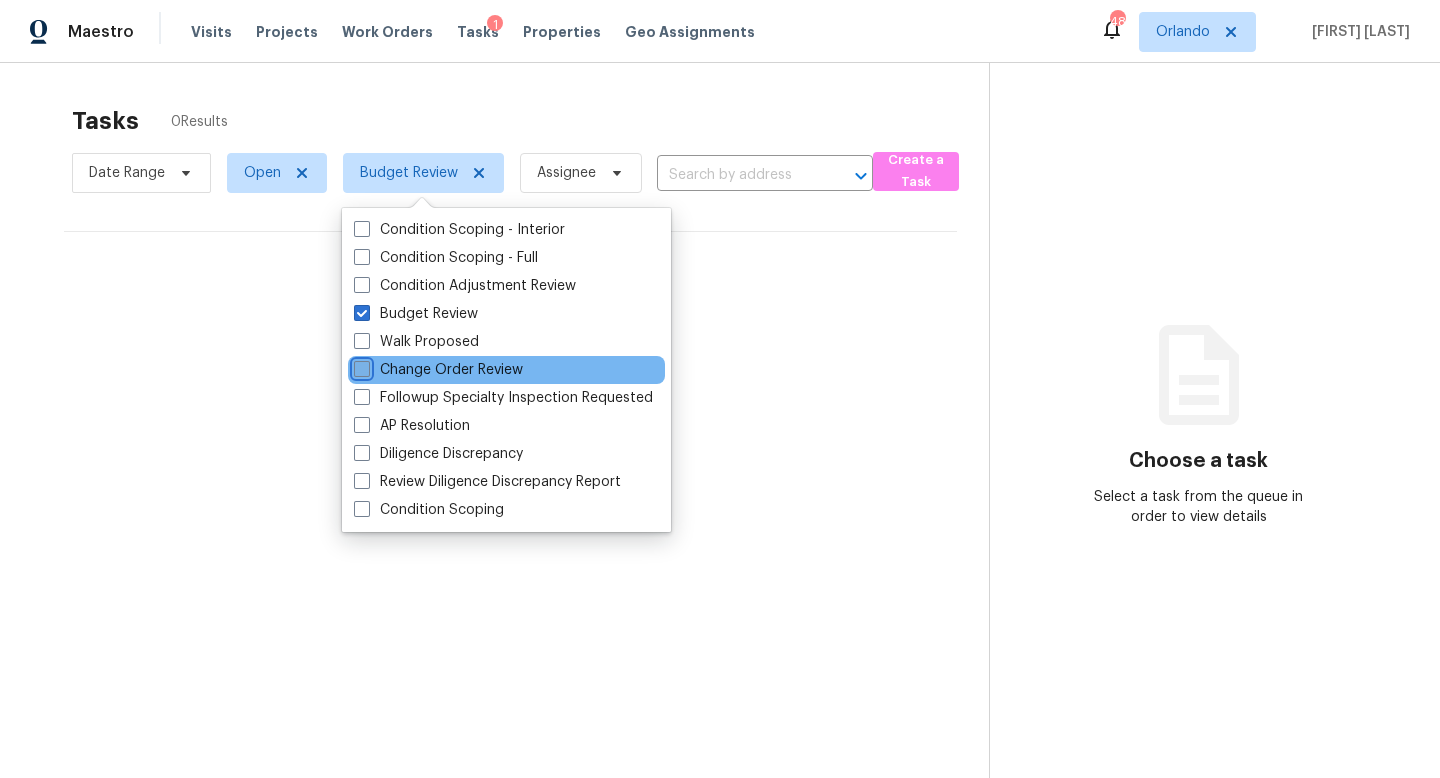 click on "Change Order Review" at bounding box center [360, 366] 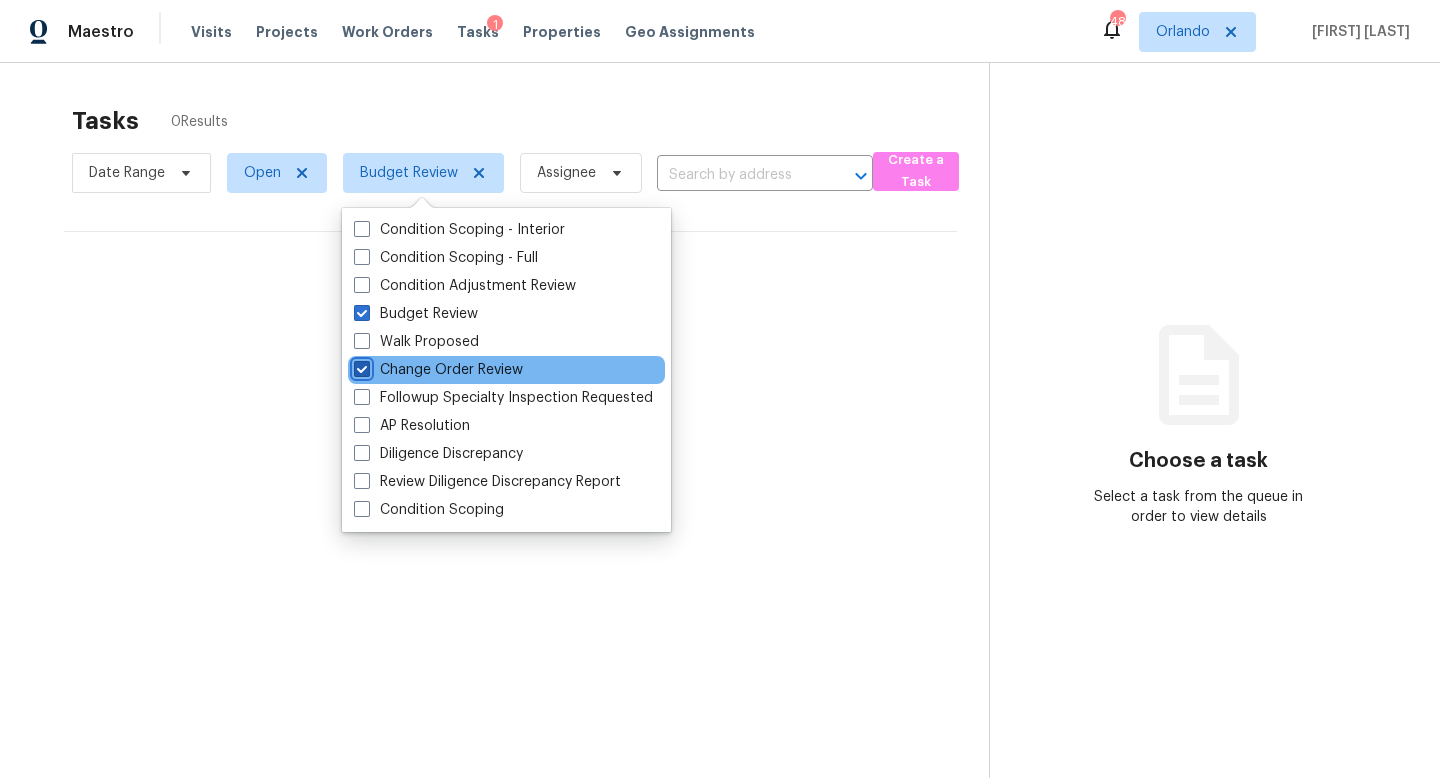 checkbox on "true" 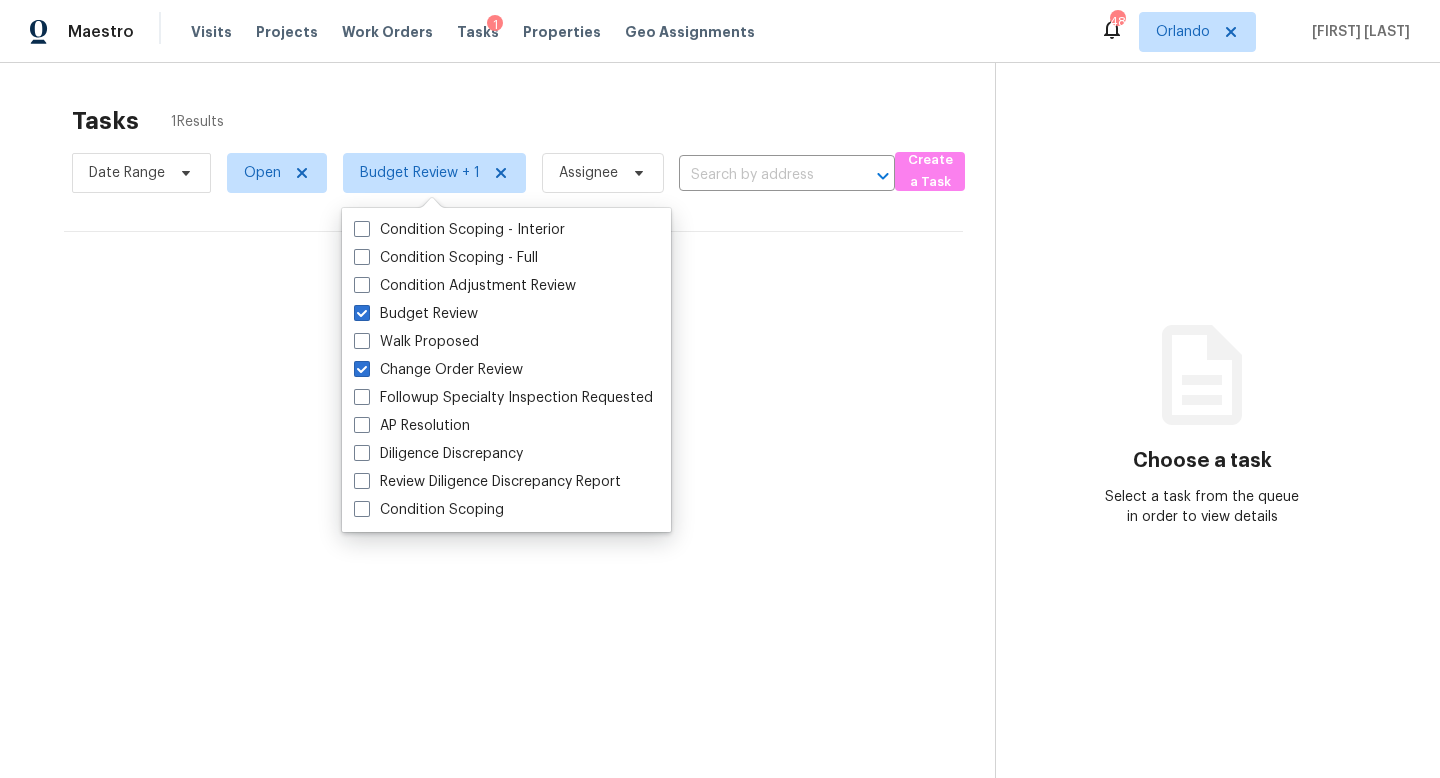 click on "Tasks 1  Results Date Range Open Budget Review + 1 Assignee ​ Create a Task No tasks found Choose a task Select a task from the queue in order to view details" at bounding box center [720, 452] 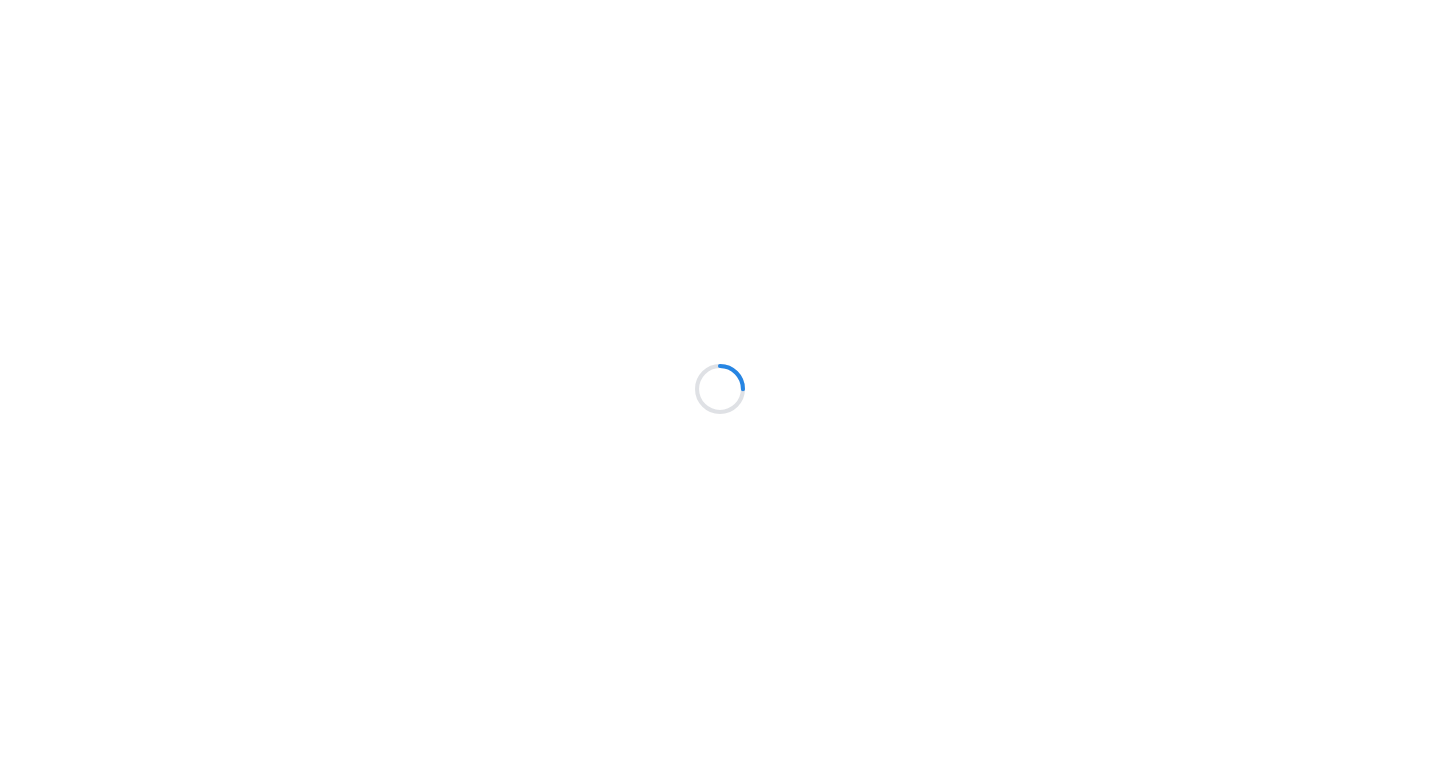 scroll, scrollTop: 0, scrollLeft: 0, axis: both 